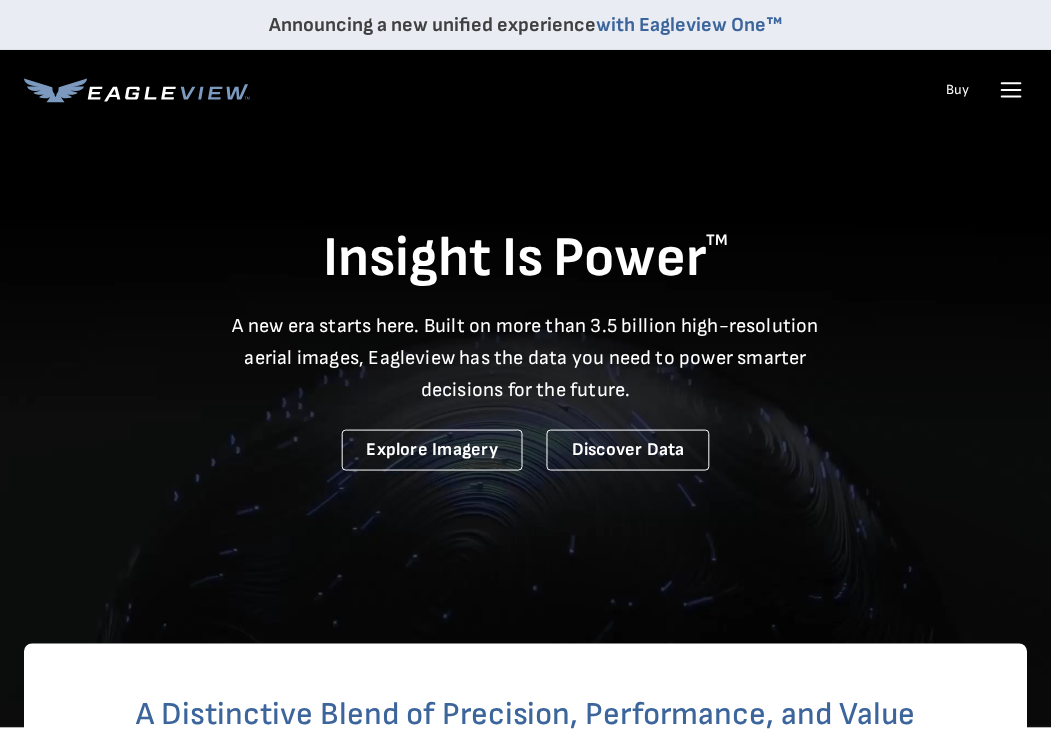 scroll, scrollTop: 0, scrollLeft: 0, axis: both 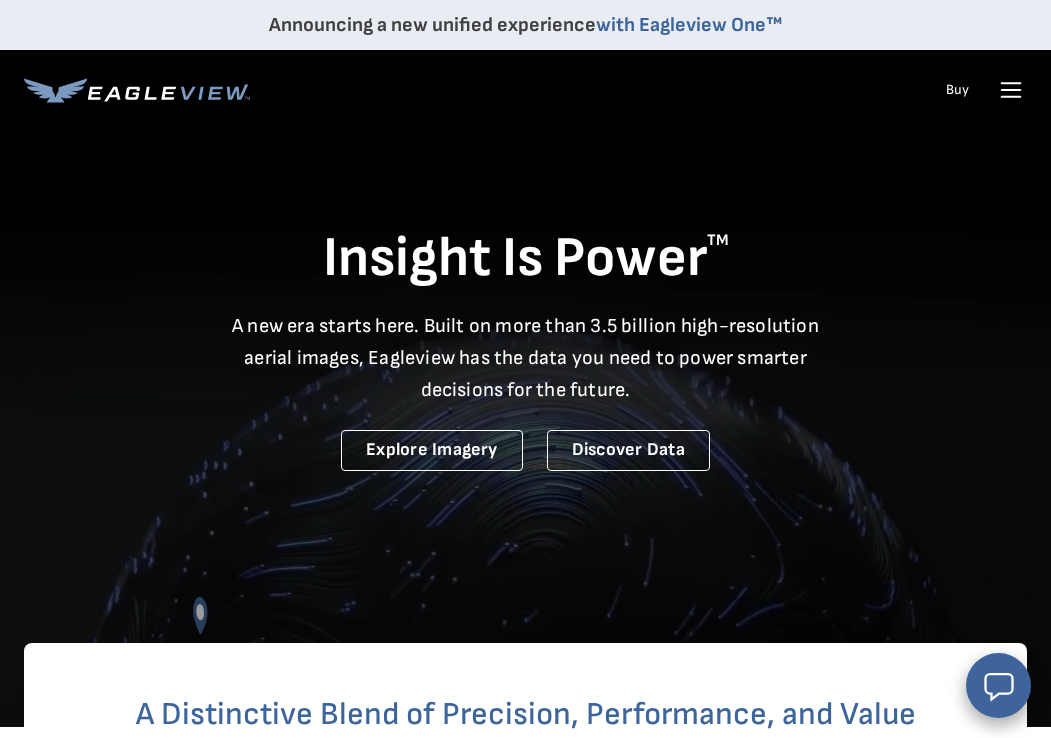 click 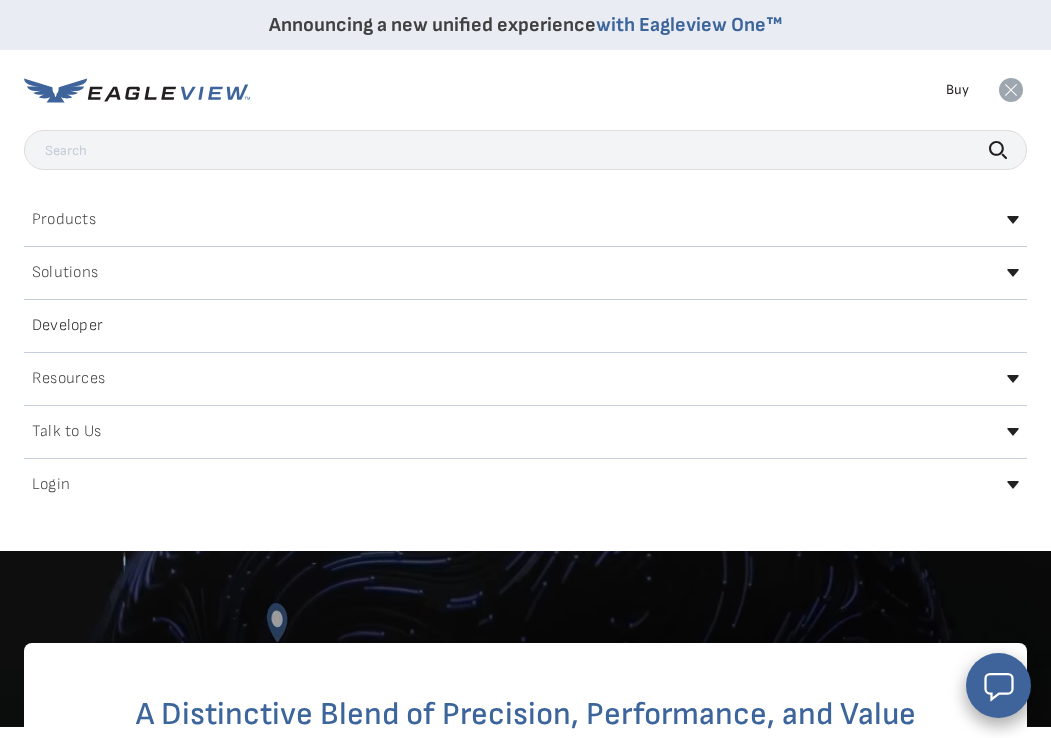 click on "Login" at bounding box center (51, 485) 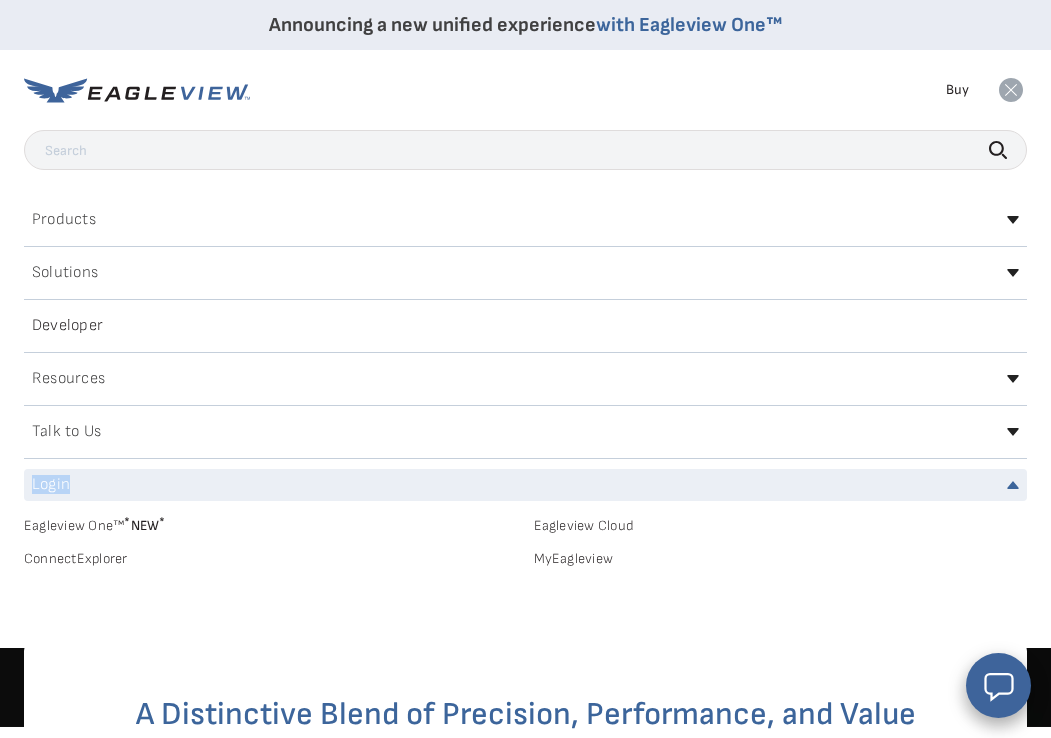 click on "Login" at bounding box center [51, 485] 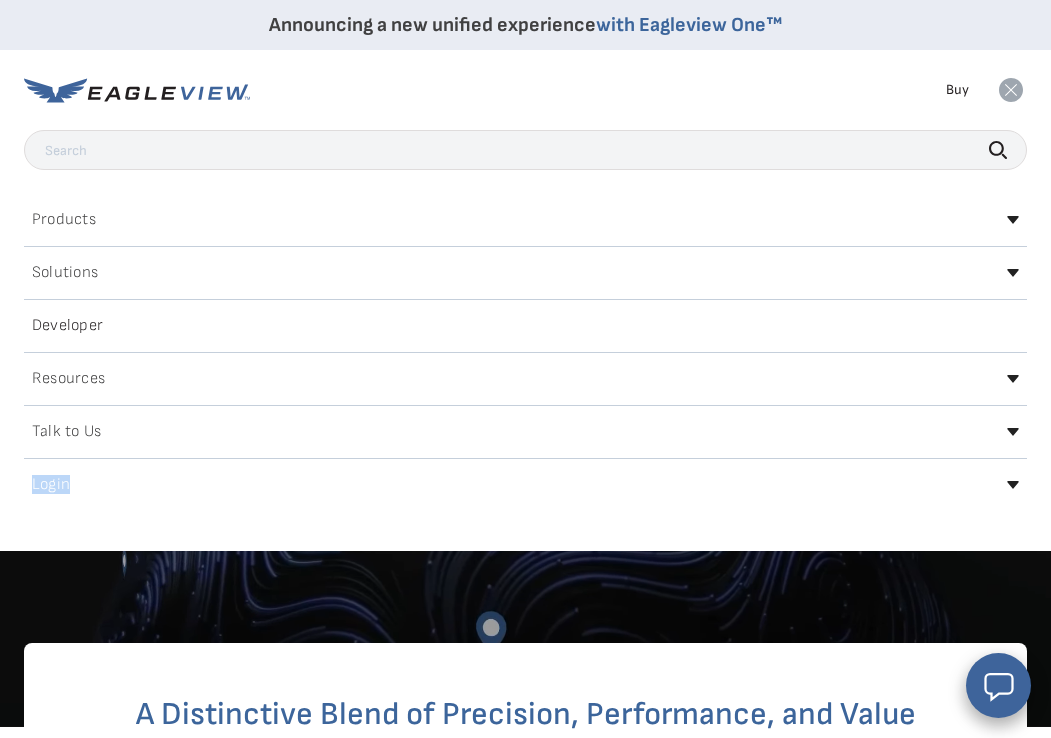 click 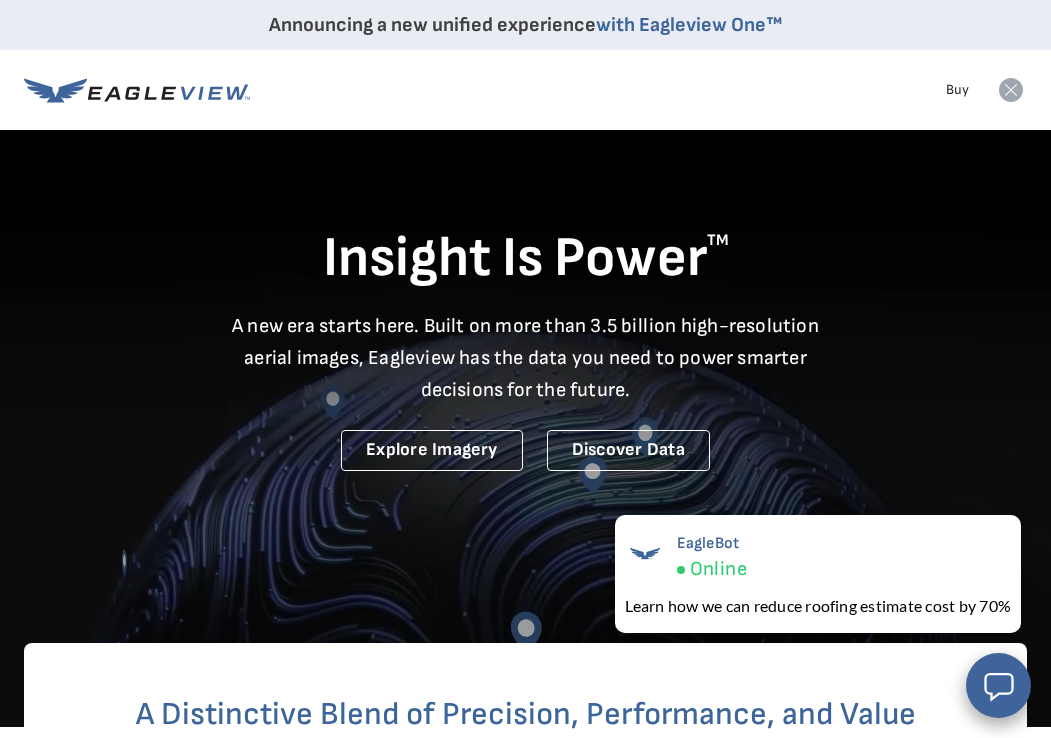 scroll, scrollTop: 0, scrollLeft: 0, axis: both 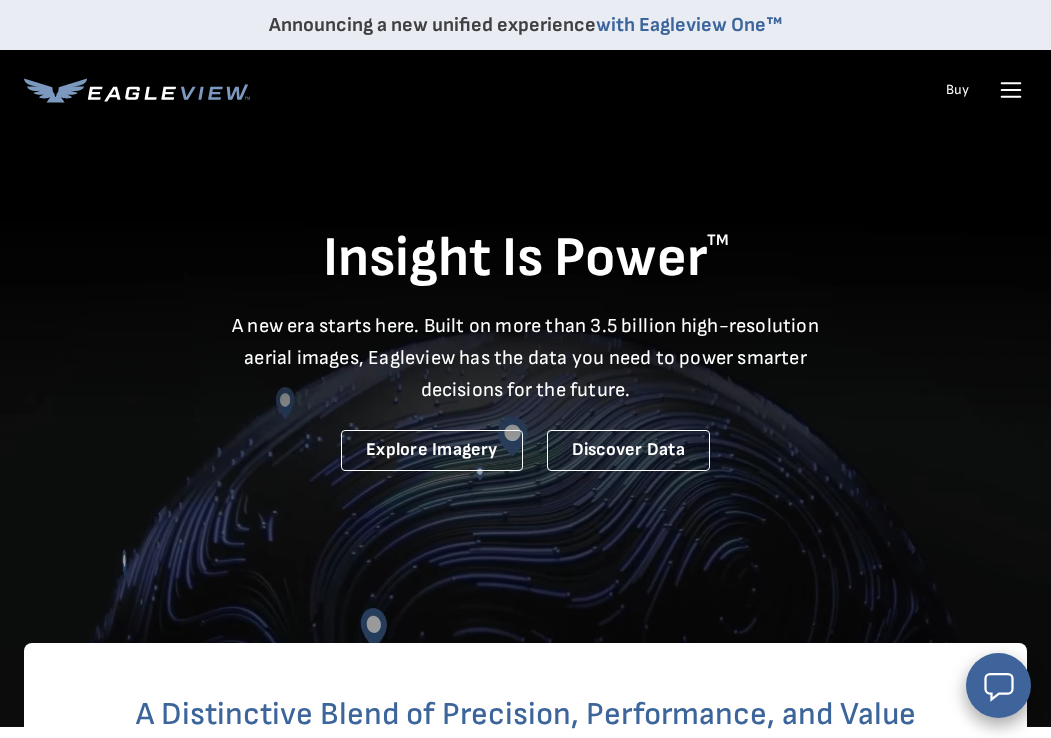 click 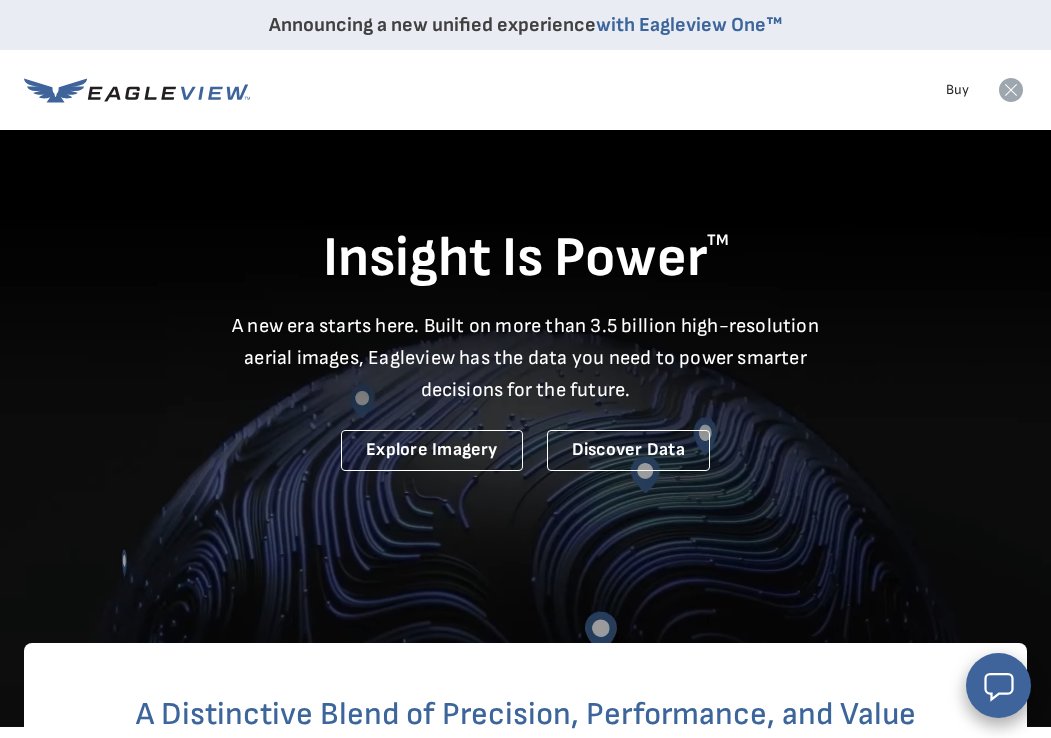 click on "Buy" at bounding box center [957, 90] 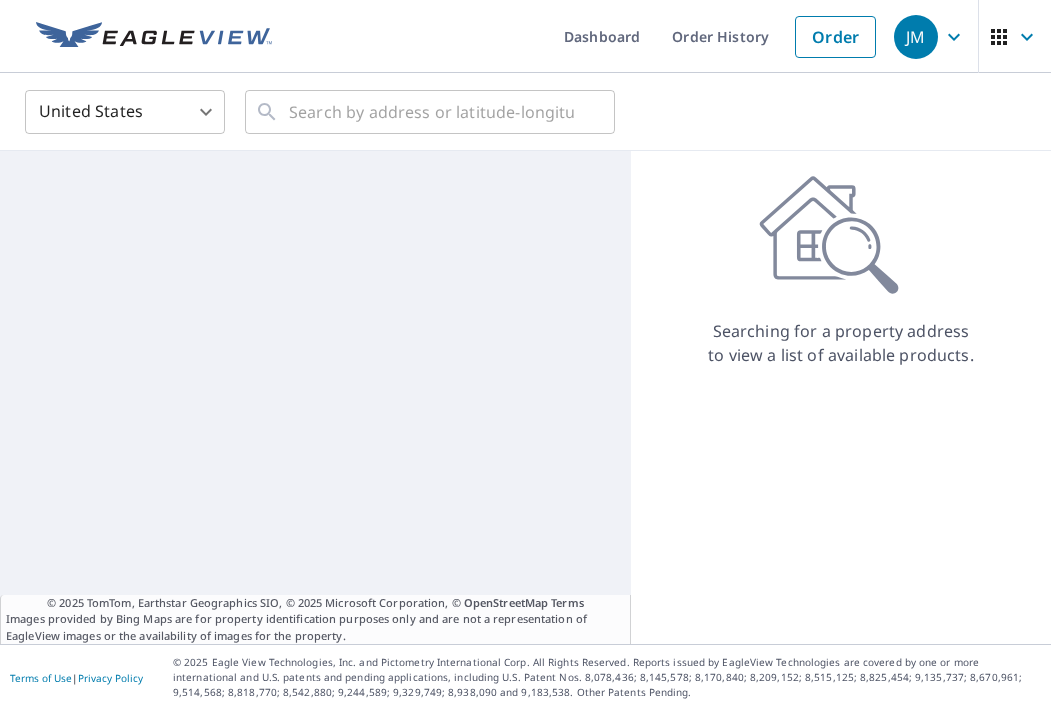 scroll, scrollTop: 0, scrollLeft: 0, axis: both 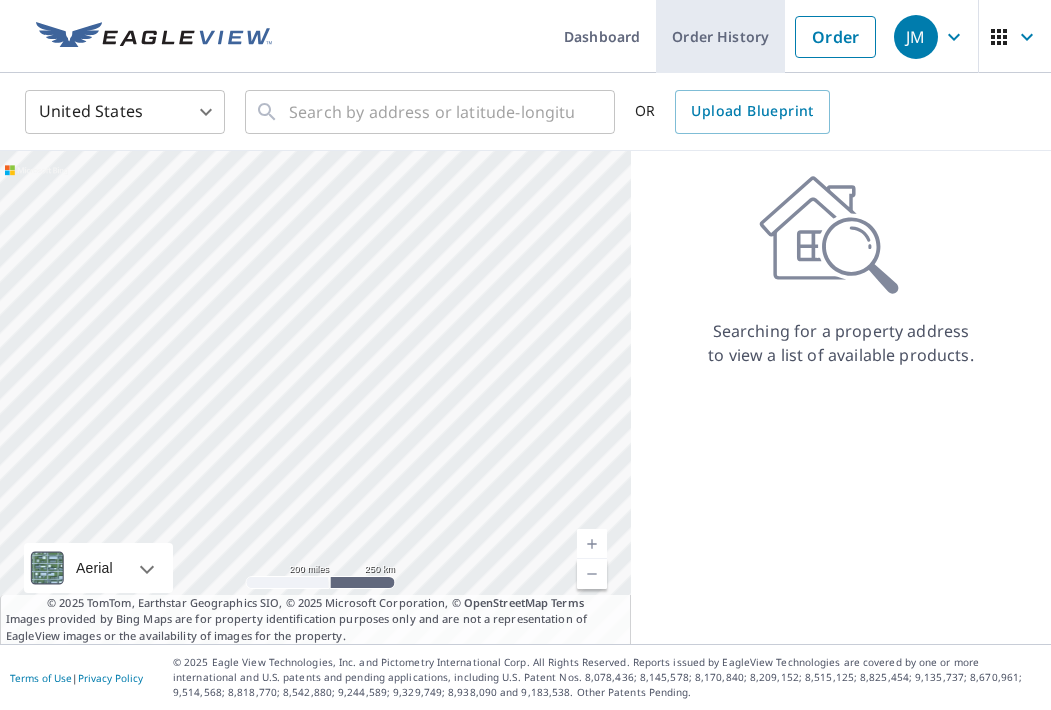 click on "Order History" at bounding box center [720, 36] 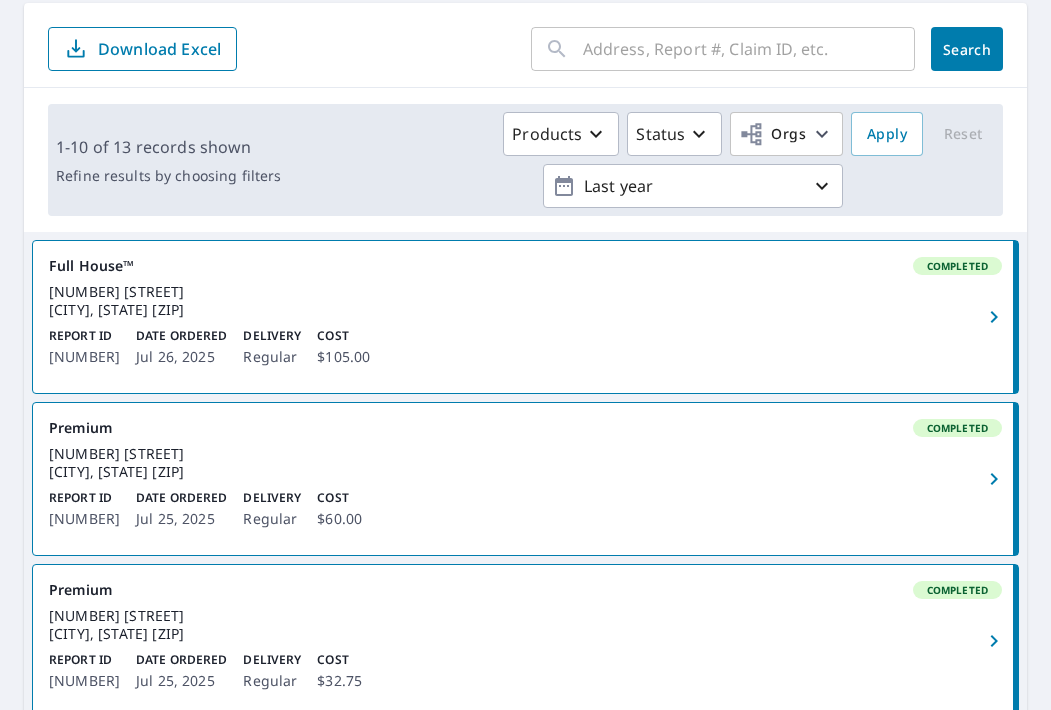 scroll, scrollTop: 199, scrollLeft: 0, axis: vertical 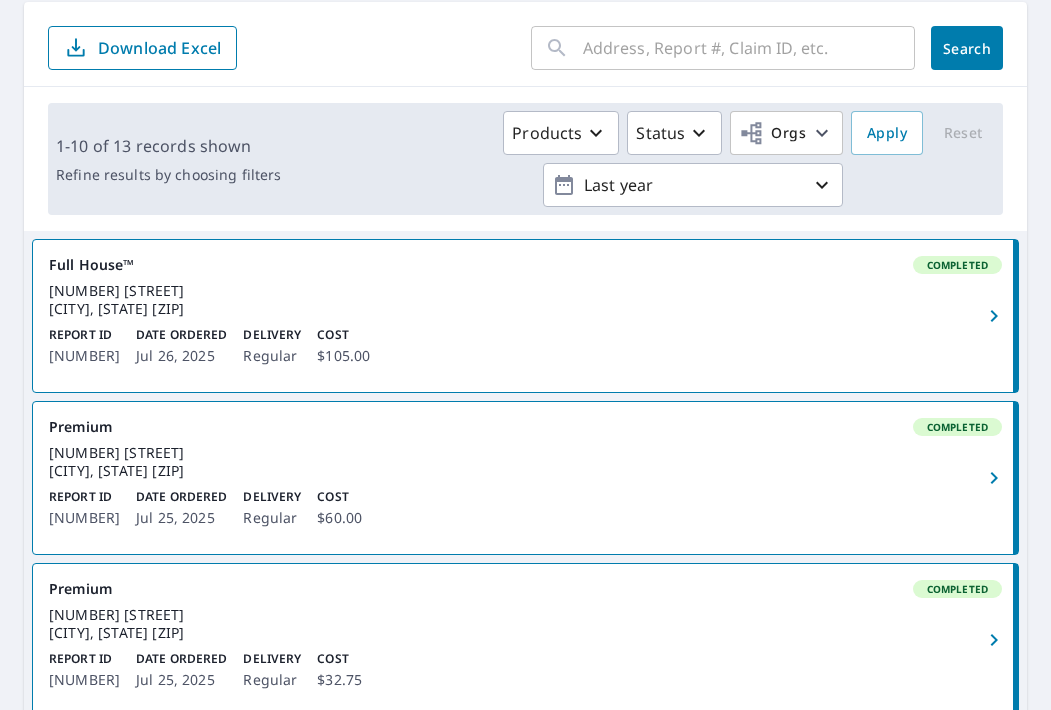 click on "[NUMBER] [STREET]
[CITY], [STATE] [ZIP]" at bounding box center (525, 300) 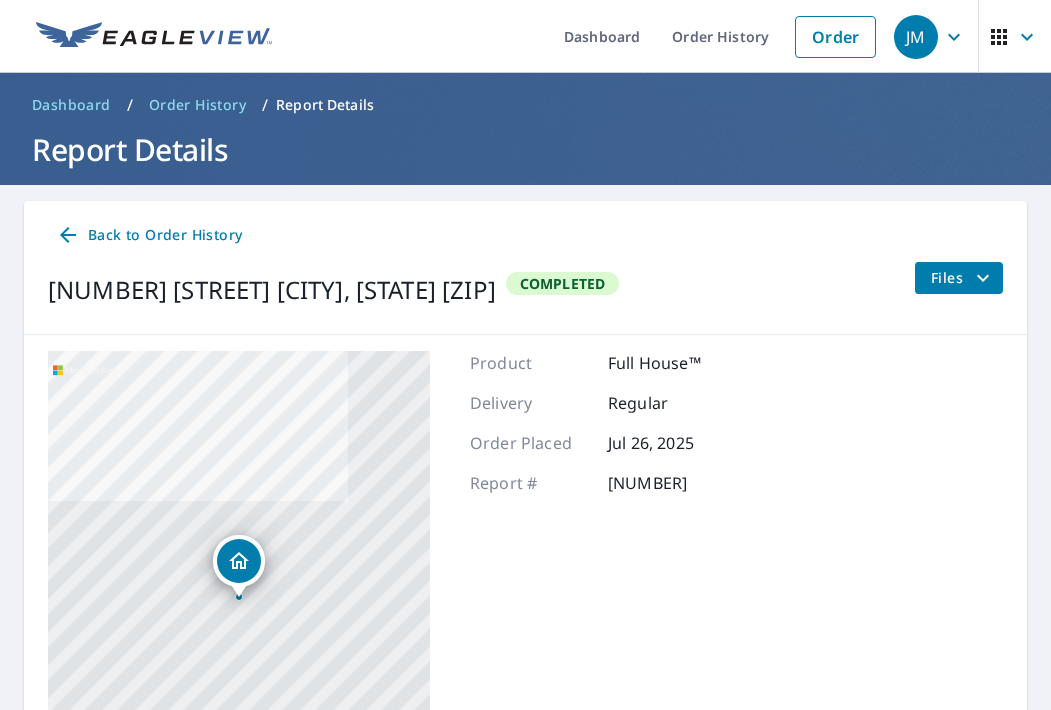 scroll, scrollTop: 0, scrollLeft: 0, axis: both 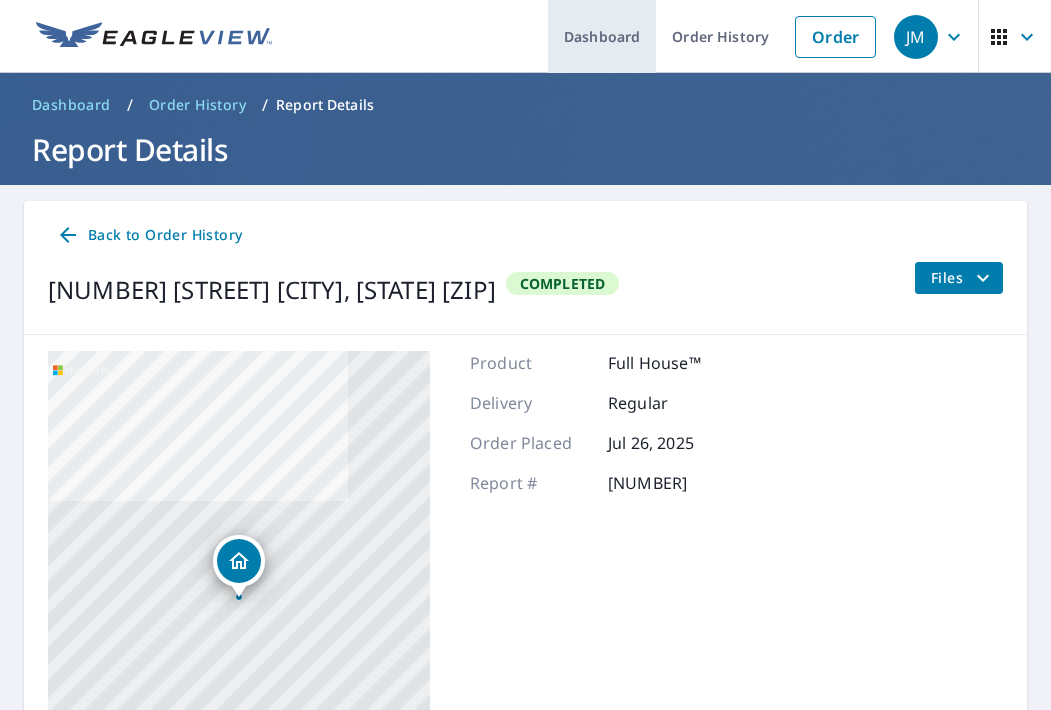 click on "Dashboard" at bounding box center (602, 36) 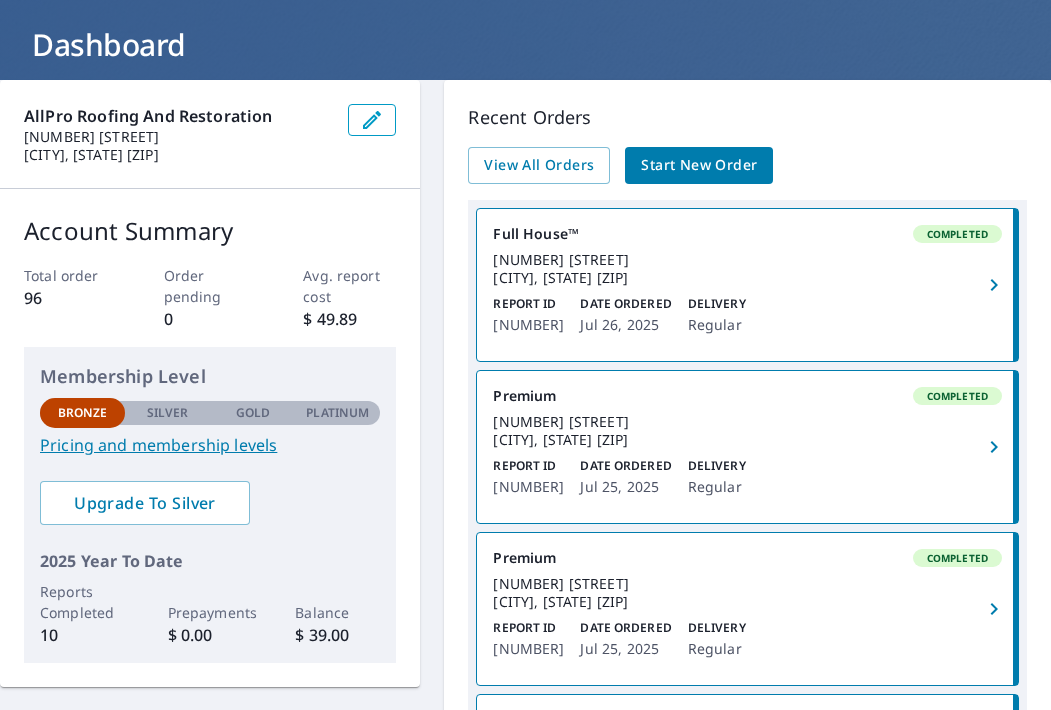 scroll, scrollTop: 109, scrollLeft: 0, axis: vertical 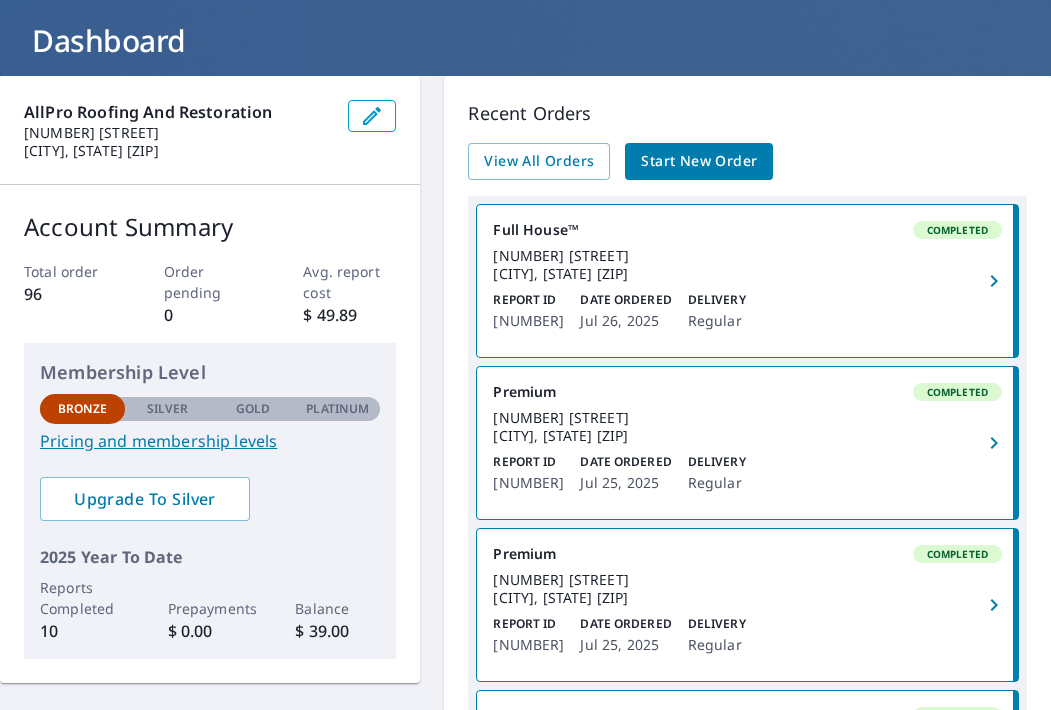click on "Full House™ Completed" at bounding box center [747, 230] 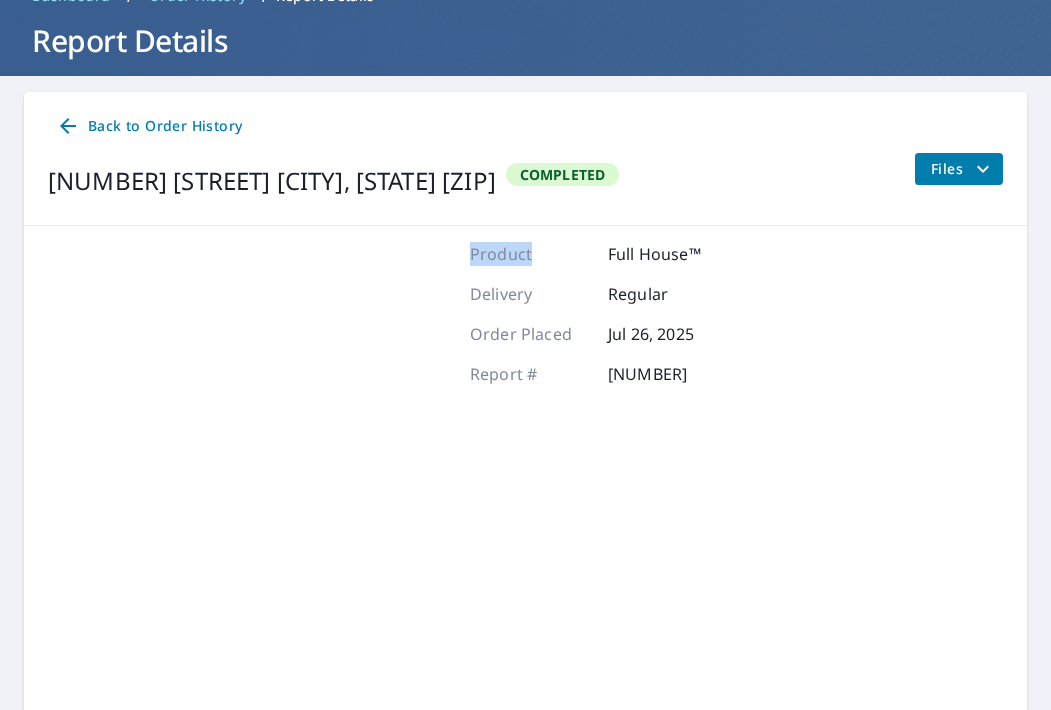 click on "Product Full House™ Delivery Regular Order Placed [MONTH] [DAY], [YEAR] Report # [NUMBER]" at bounding box center (525, 492) 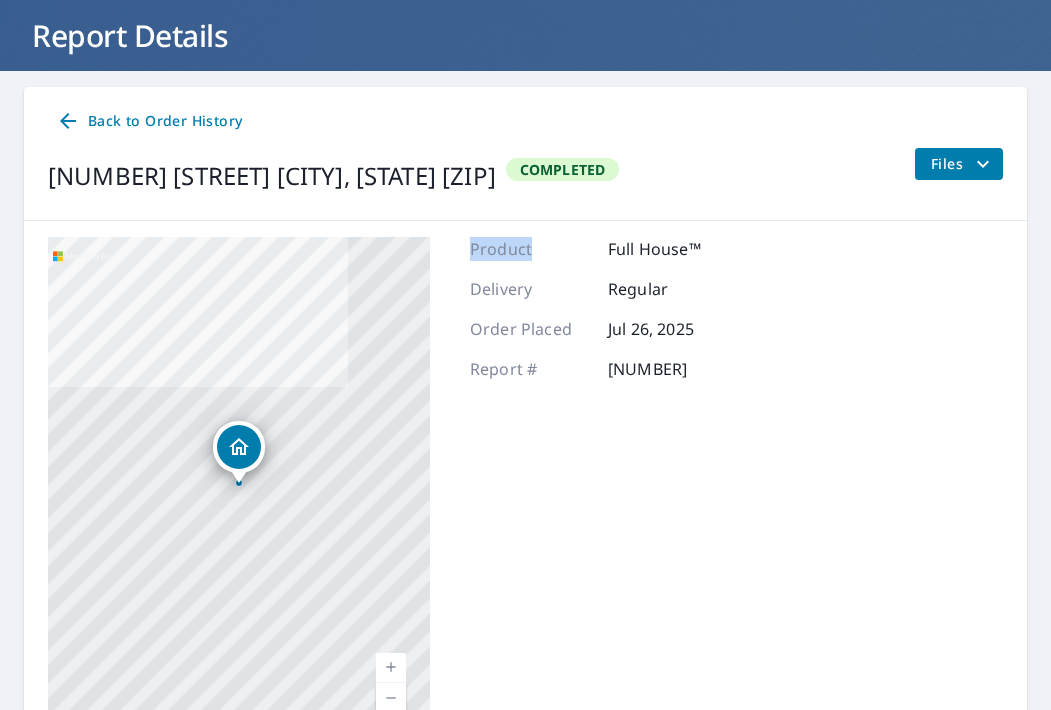 scroll, scrollTop: 113, scrollLeft: 0, axis: vertical 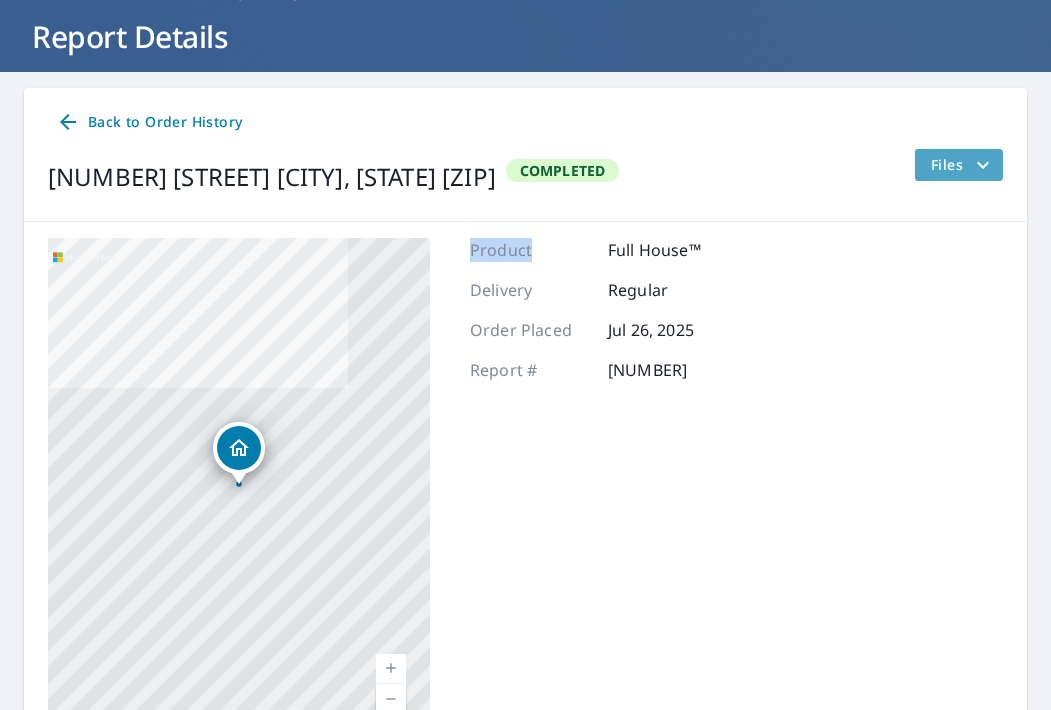 click on "Files" at bounding box center (958, 165) 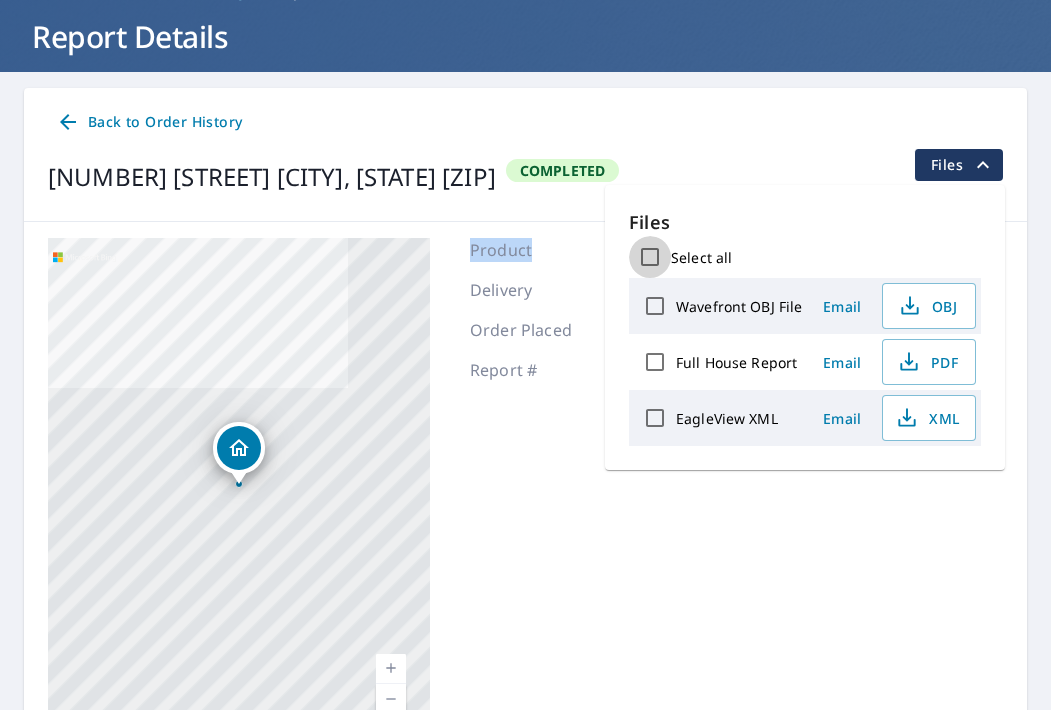 click on "Select all" at bounding box center [650, 257] 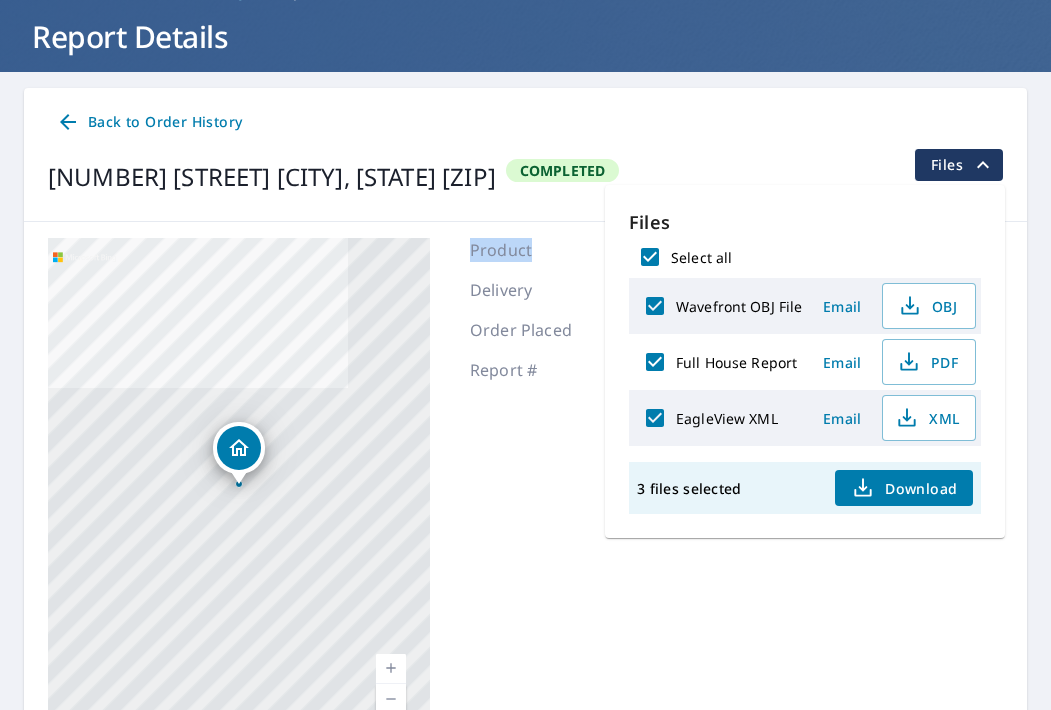 click on "Download" at bounding box center [904, 488] 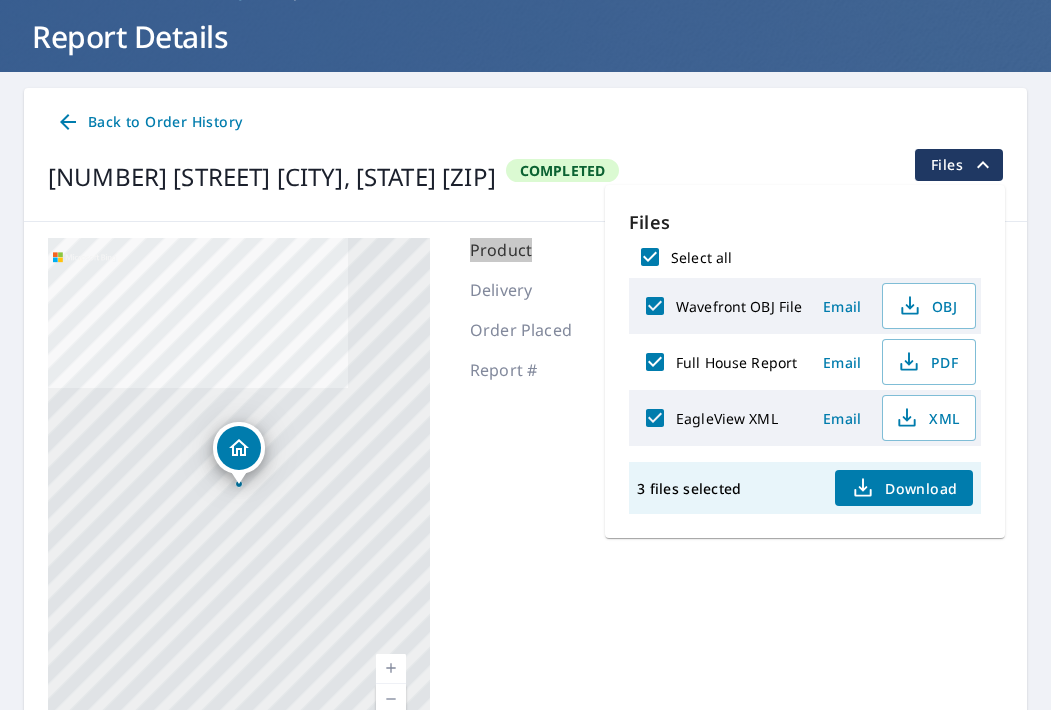 click on "3 files selected Download" at bounding box center (805, 488) 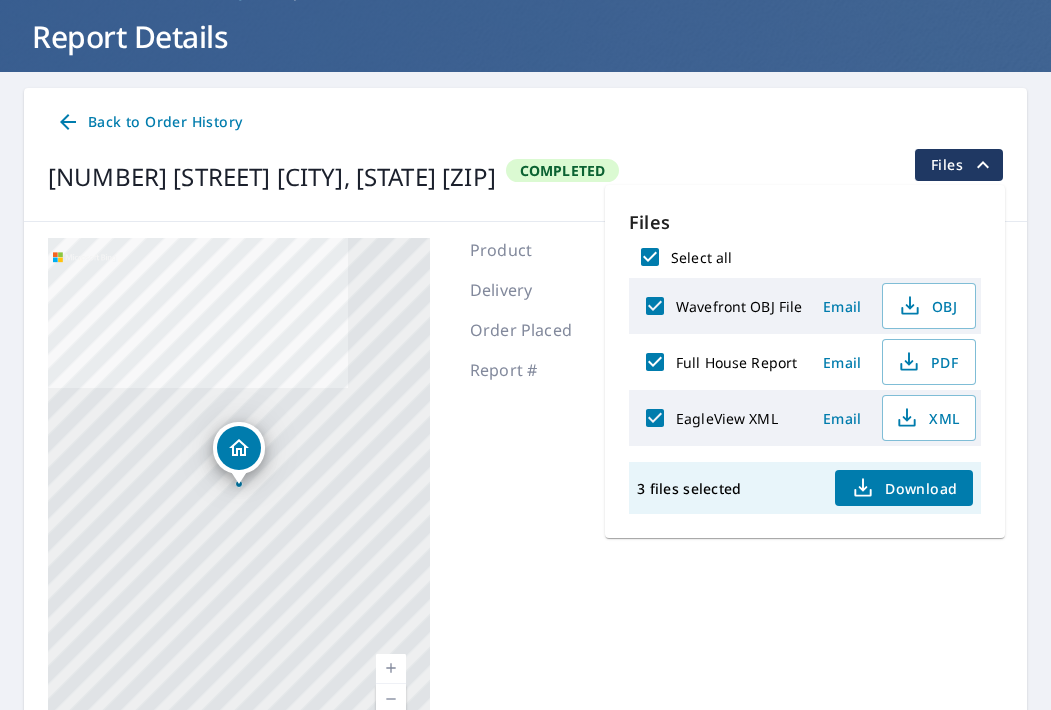 click on "3 files selected Download" at bounding box center (805, 488) 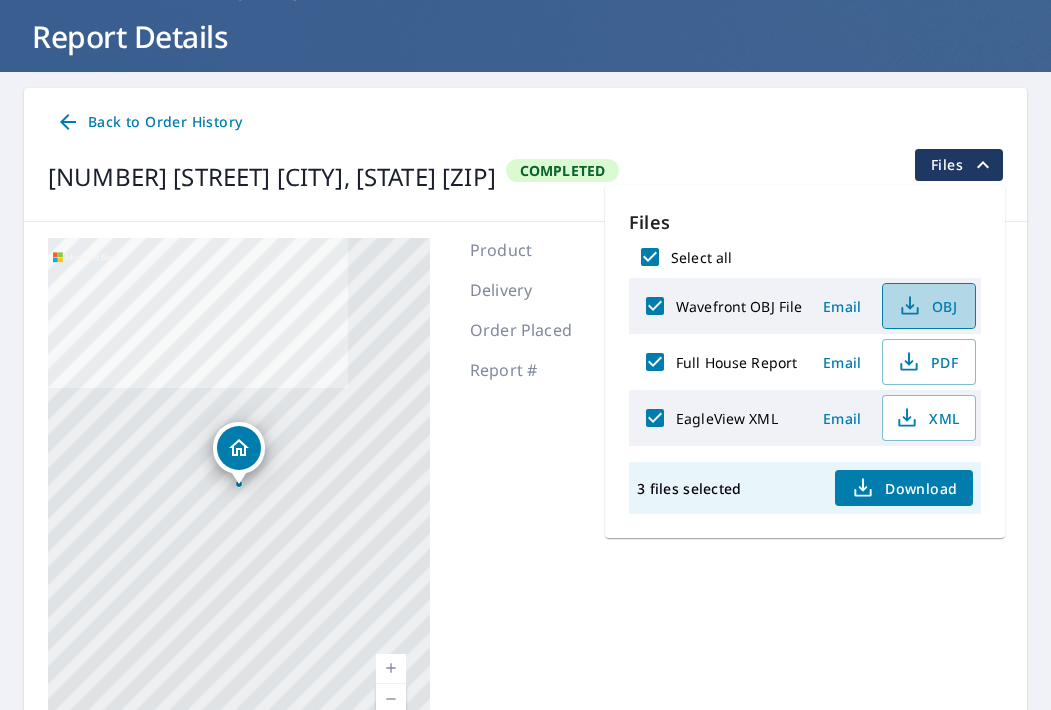 click on "OBJ" at bounding box center (927, 306) 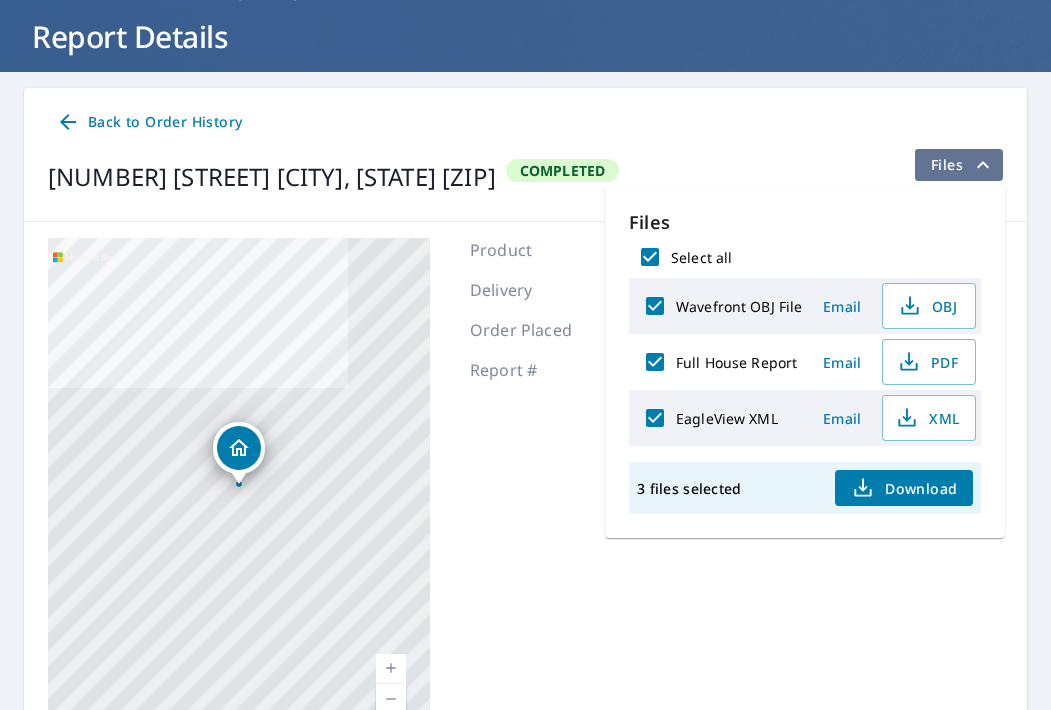 click on "Files" at bounding box center [963, 165] 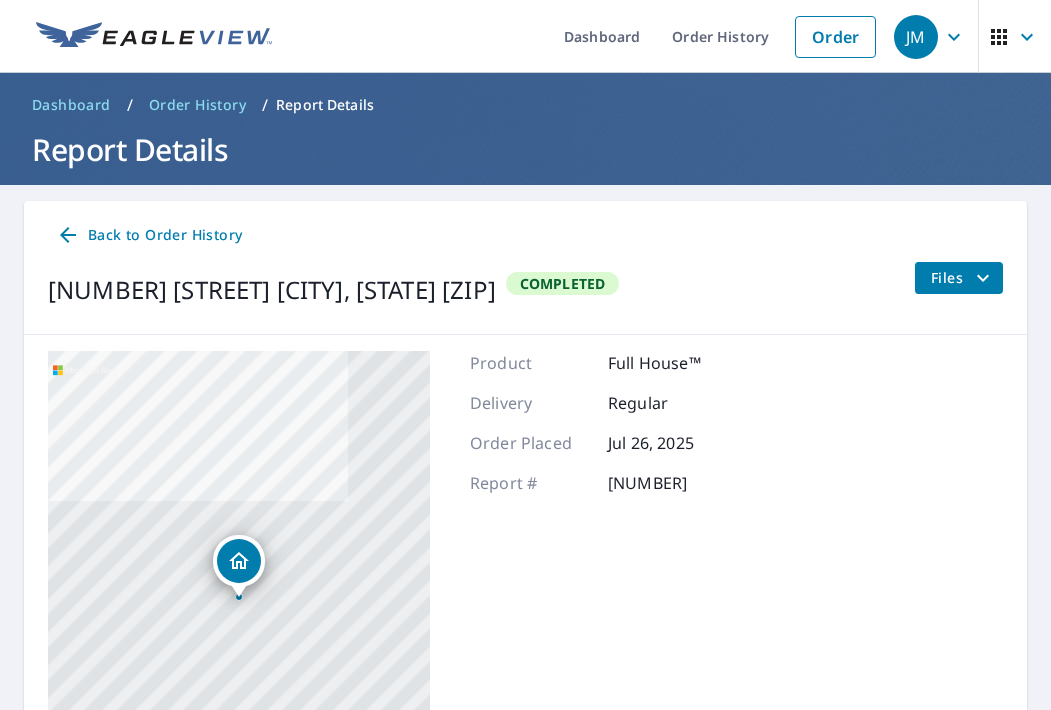 scroll, scrollTop: 0, scrollLeft: 0, axis: both 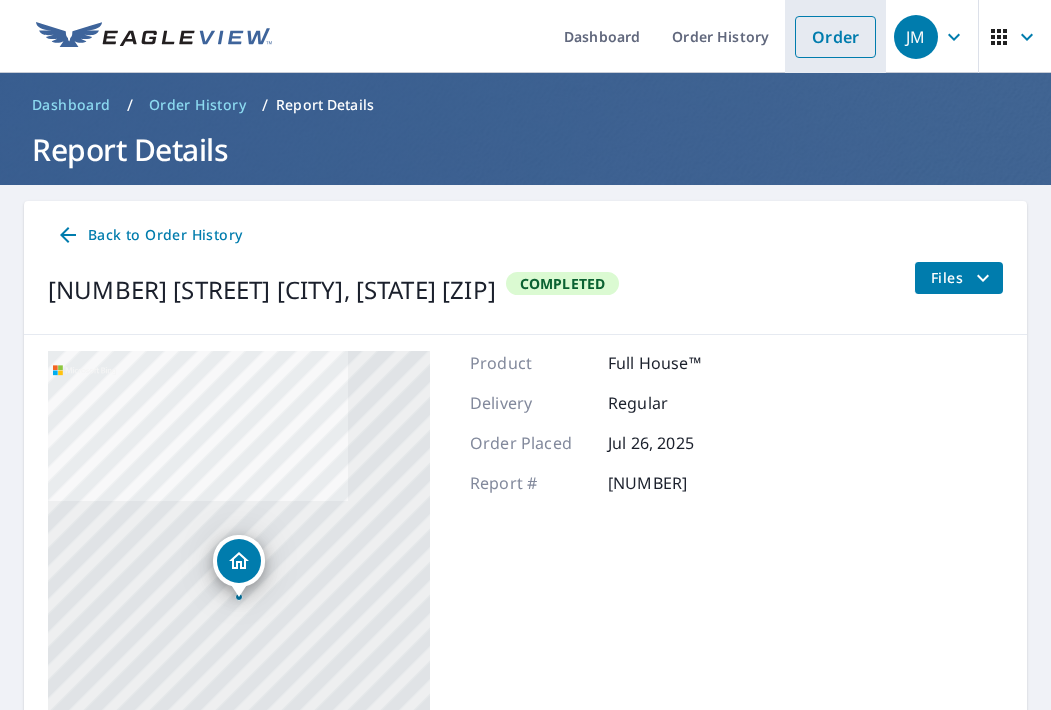 click on "Order" at bounding box center [835, 37] 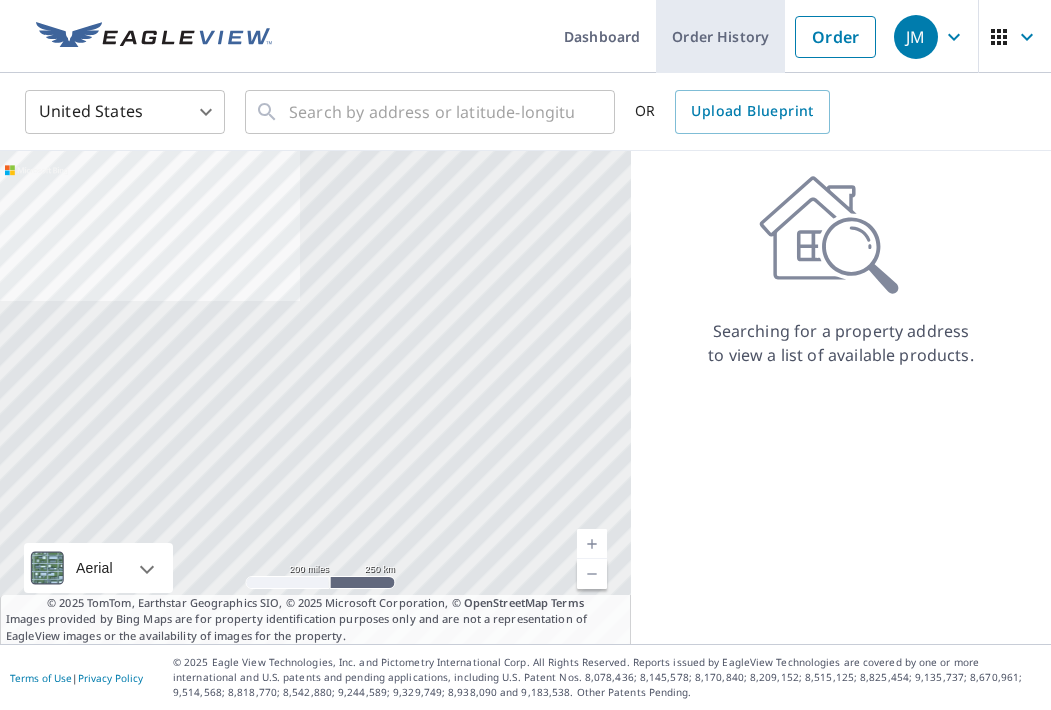 click on "Order History" at bounding box center (720, 36) 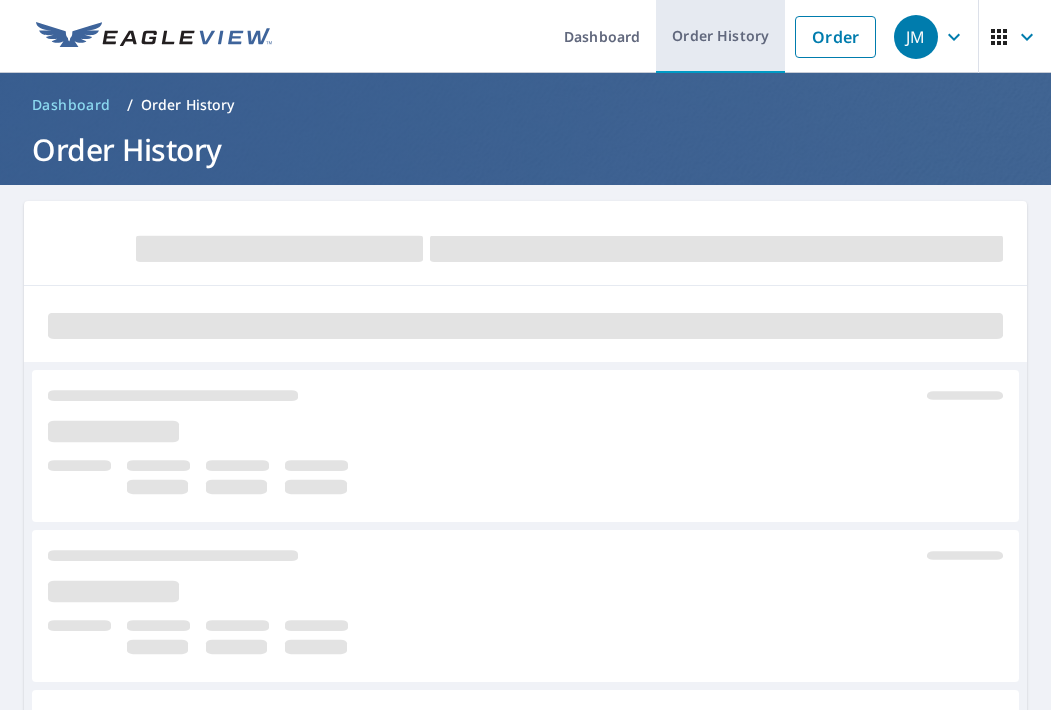 click on "Order History" at bounding box center [720, 36] 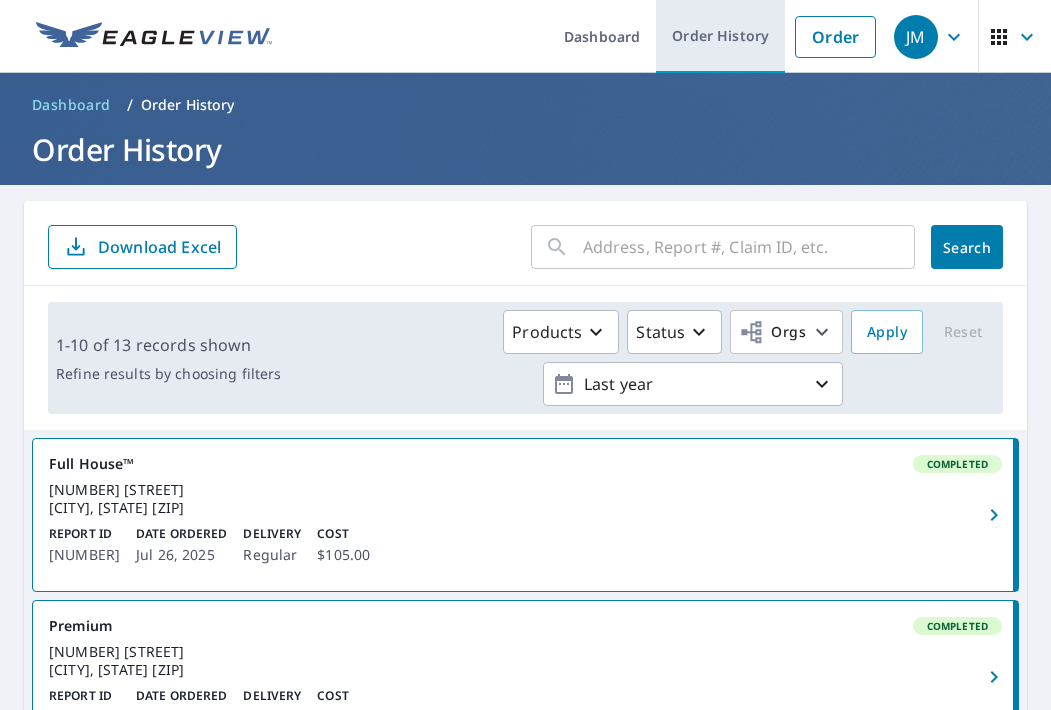 click on "Order History" at bounding box center [720, 36] 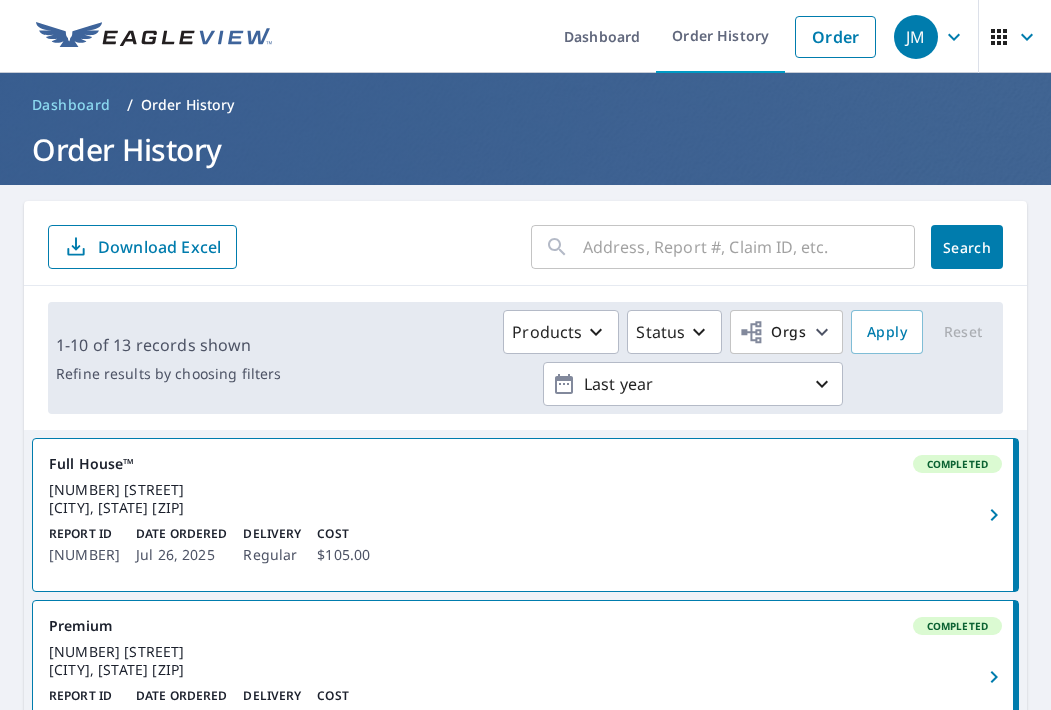 click on "[NUMBER] [STREET]
[CITY], [STATE] [ZIP]" at bounding box center (525, 499) 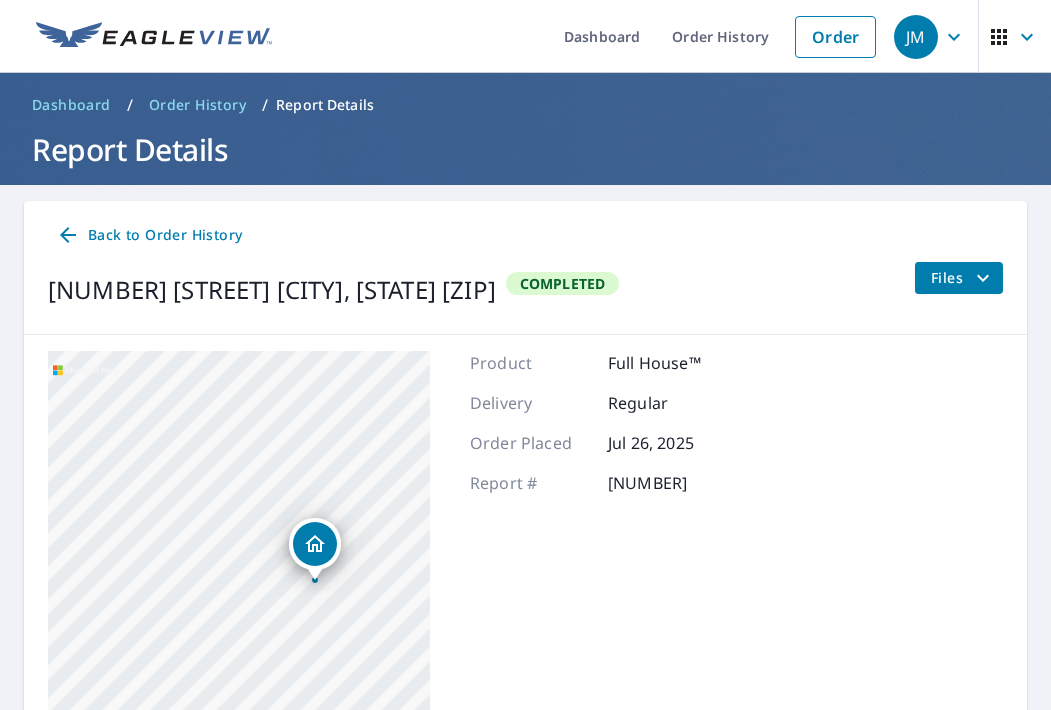 click 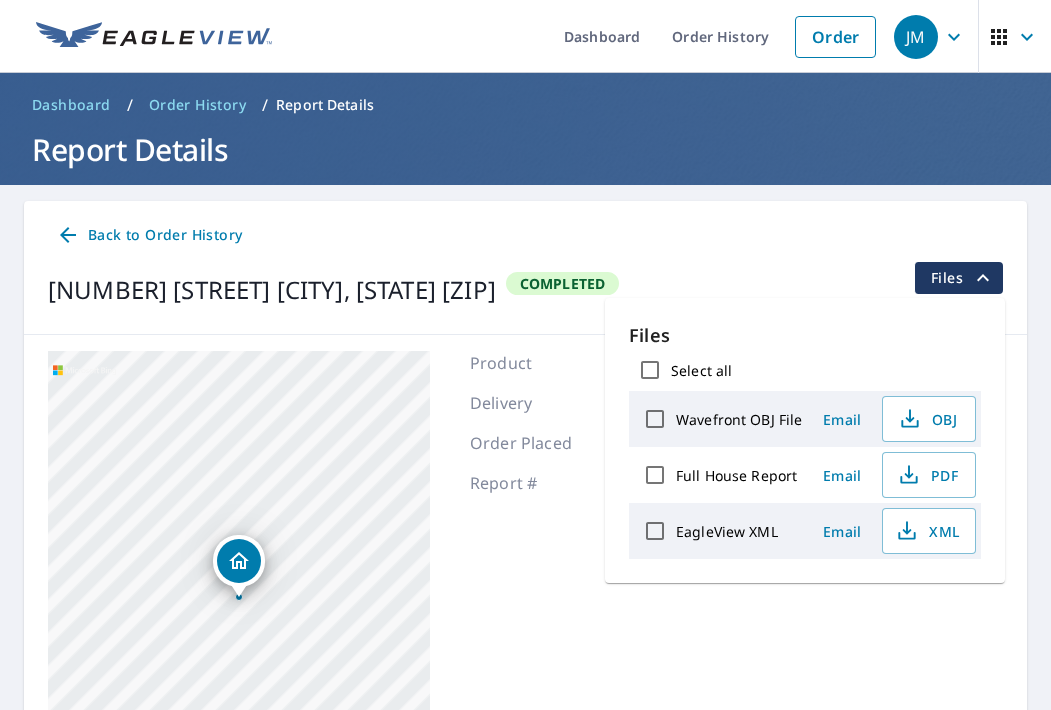 click on "Select all" at bounding box center [650, 370] 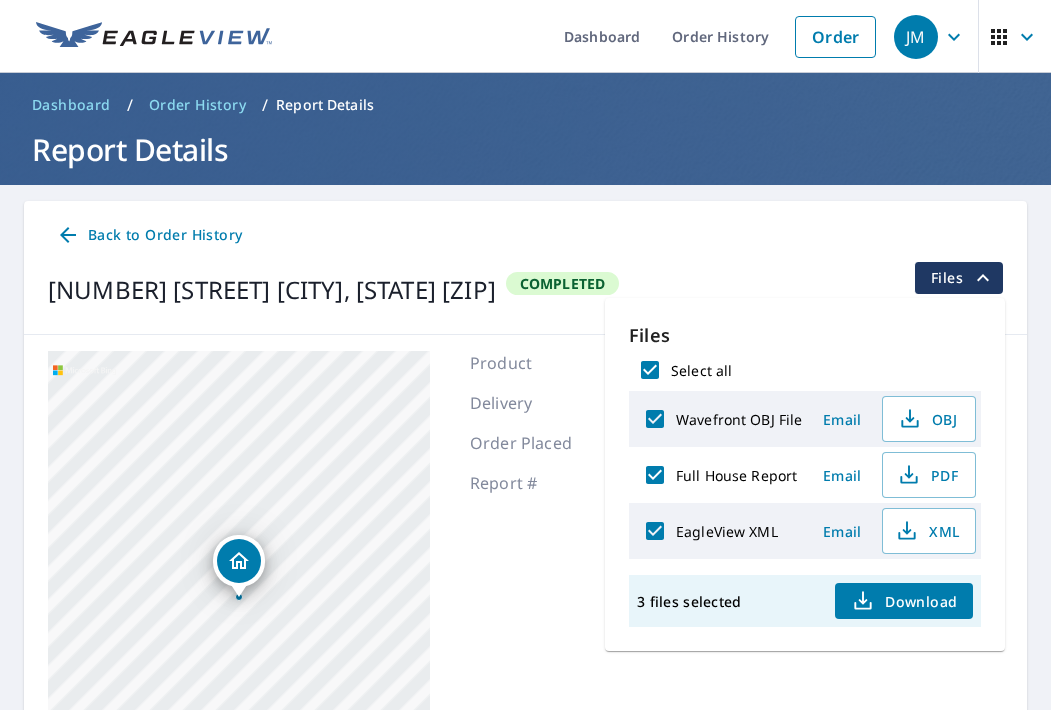 click 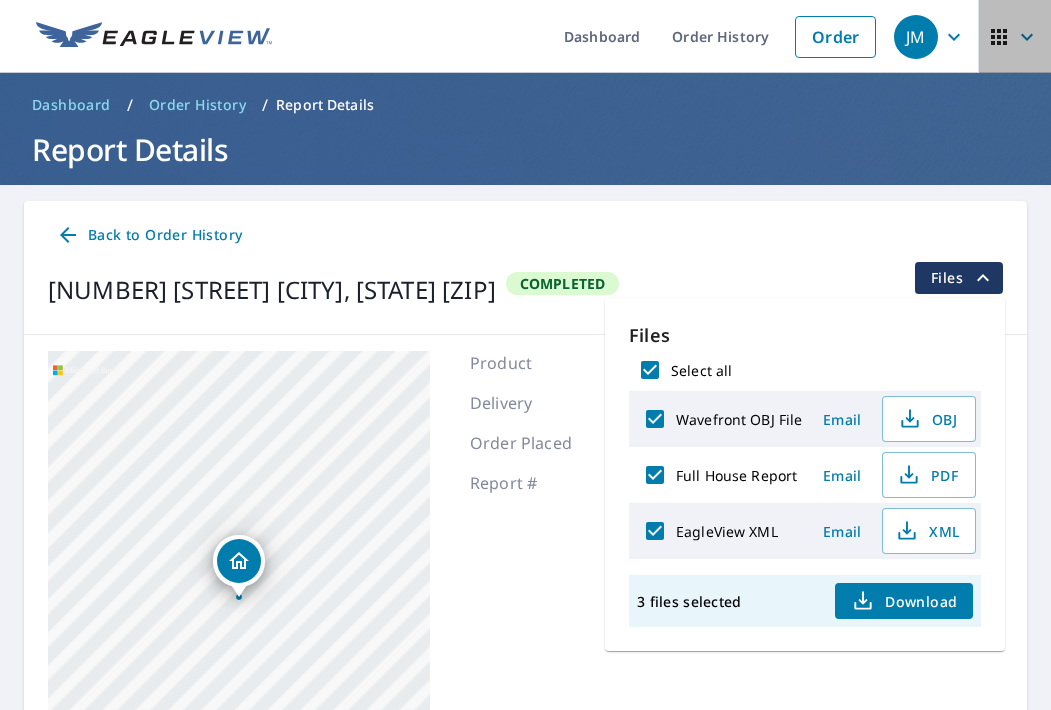 click 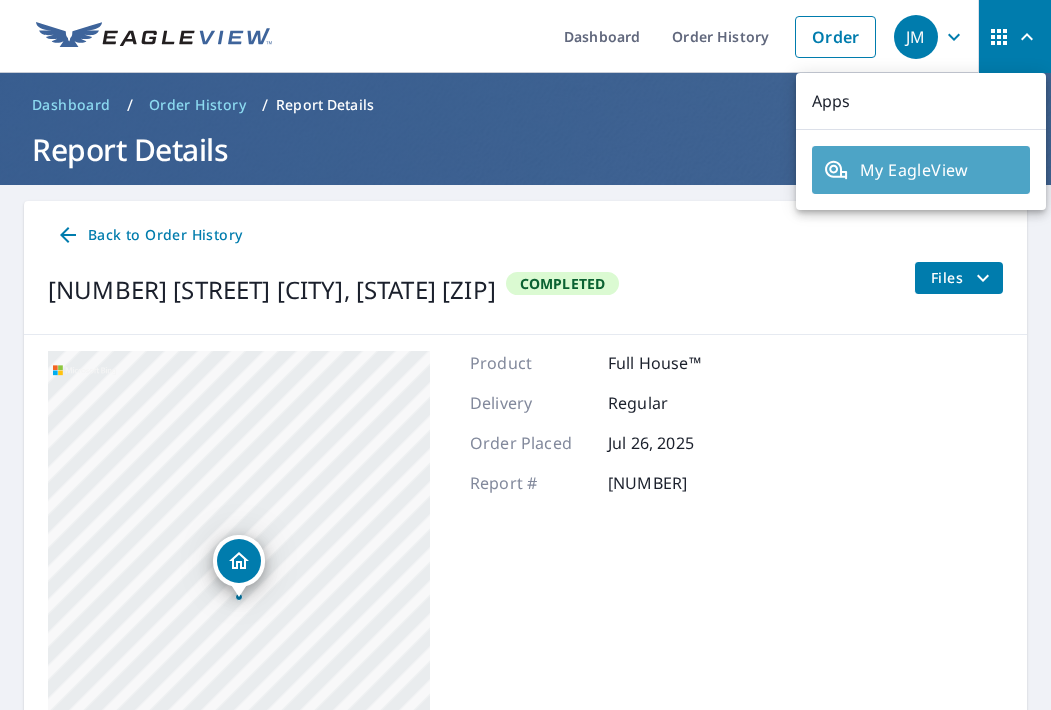 click on "My EagleView" at bounding box center (921, 170) 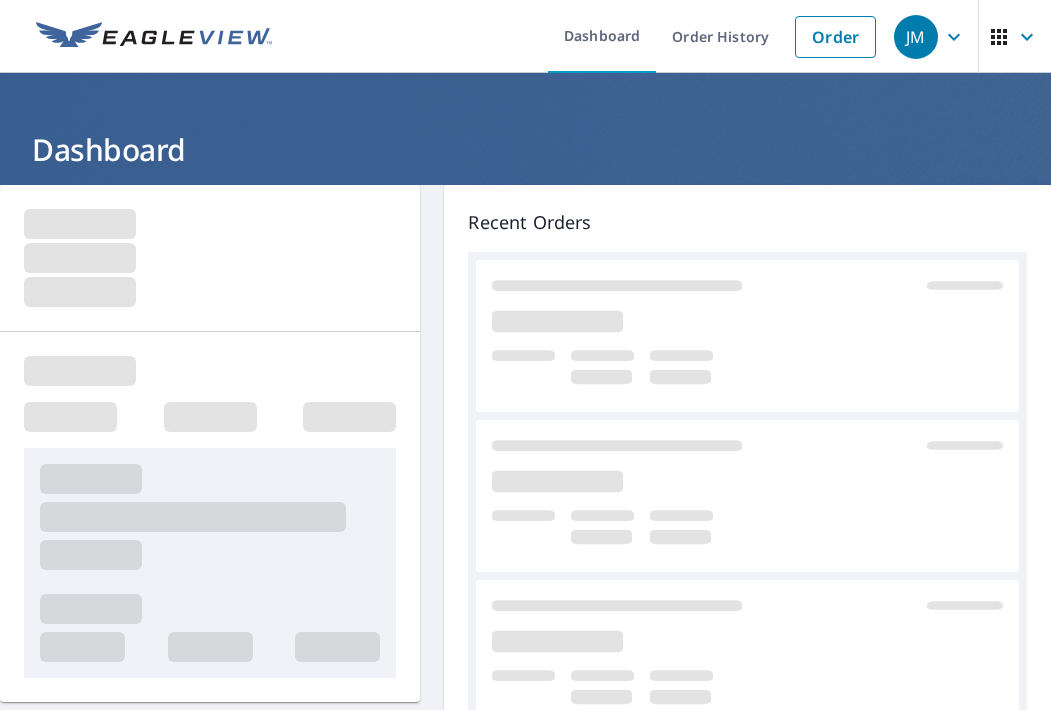 scroll, scrollTop: 0, scrollLeft: 0, axis: both 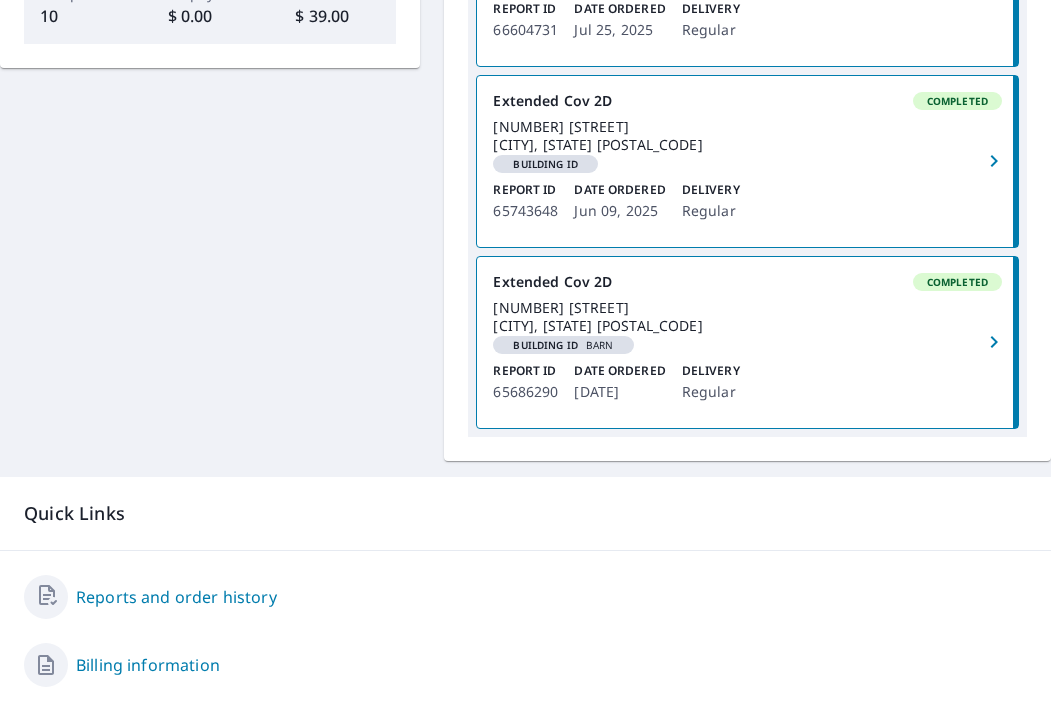 click on "Reports and order history" at bounding box center (176, 597) 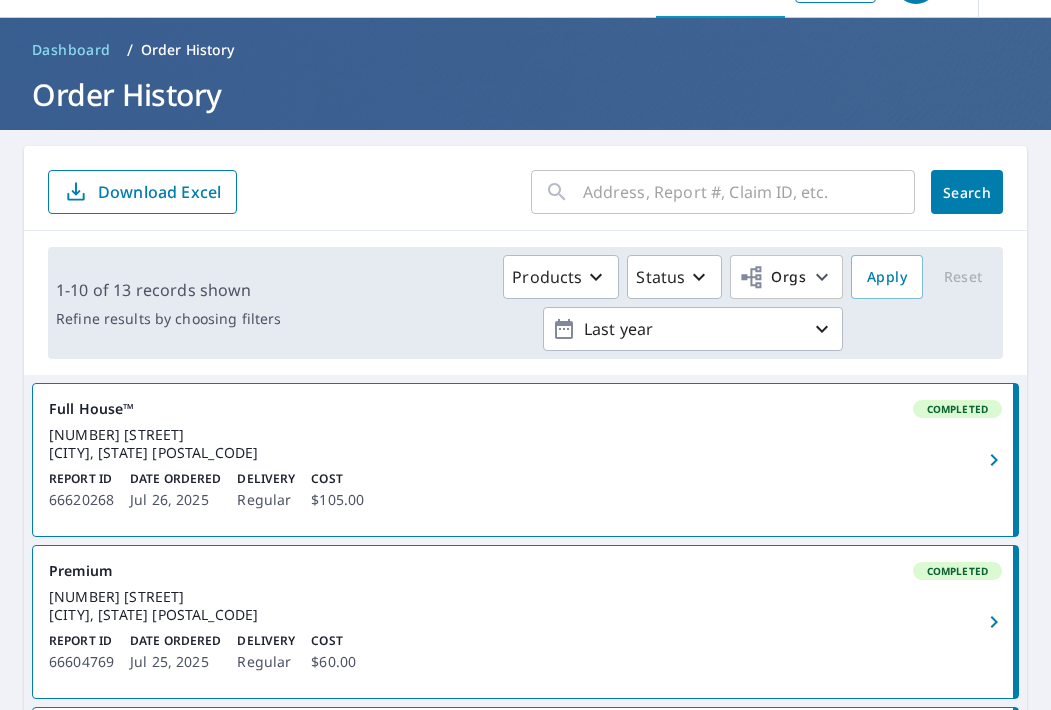 scroll, scrollTop: 58, scrollLeft: 0, axis: vertical 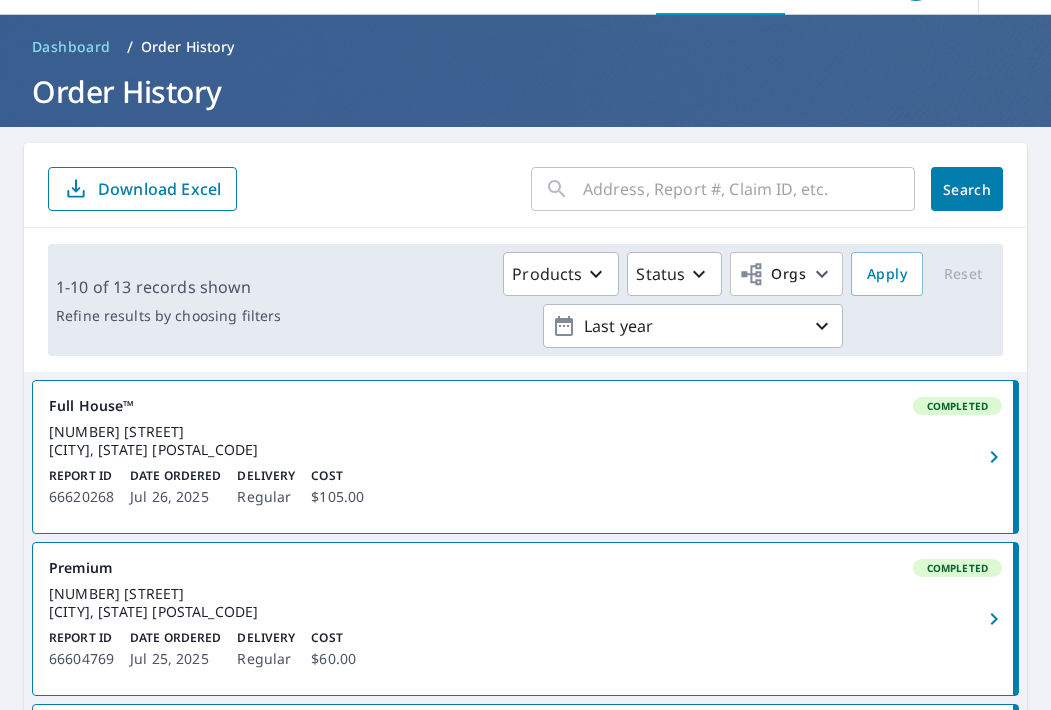 click on "[NUMBER] [STREET]
[CITY], [STATE] [ZIP]" at bounding box center [525, 441] 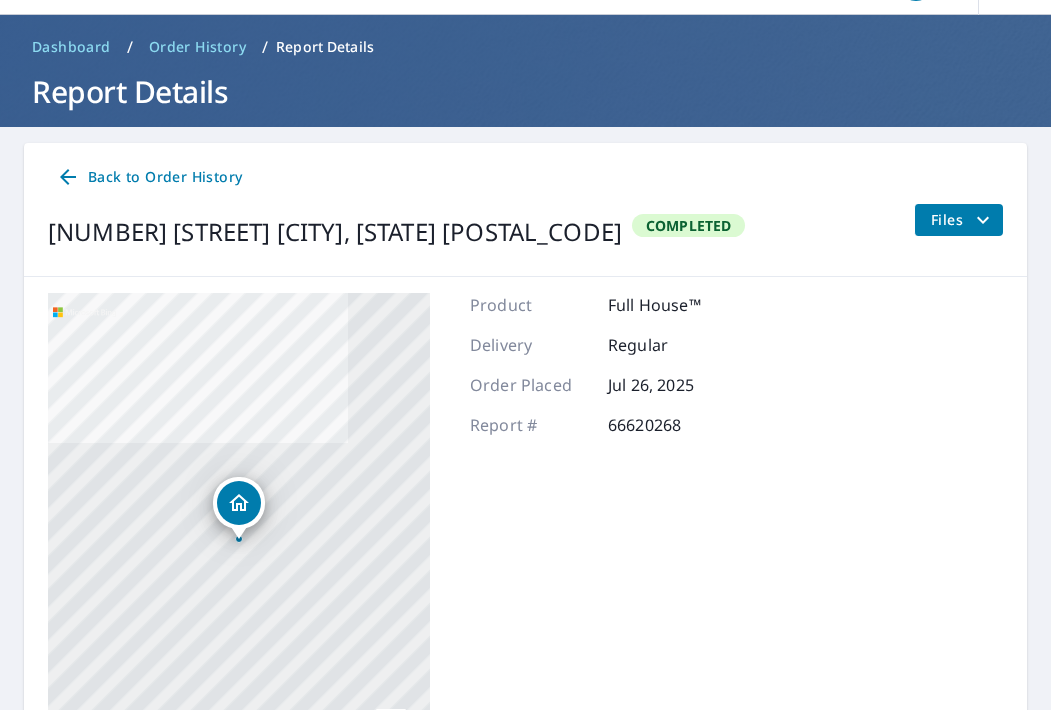 click on "Files" at bounding box center (963, 220) 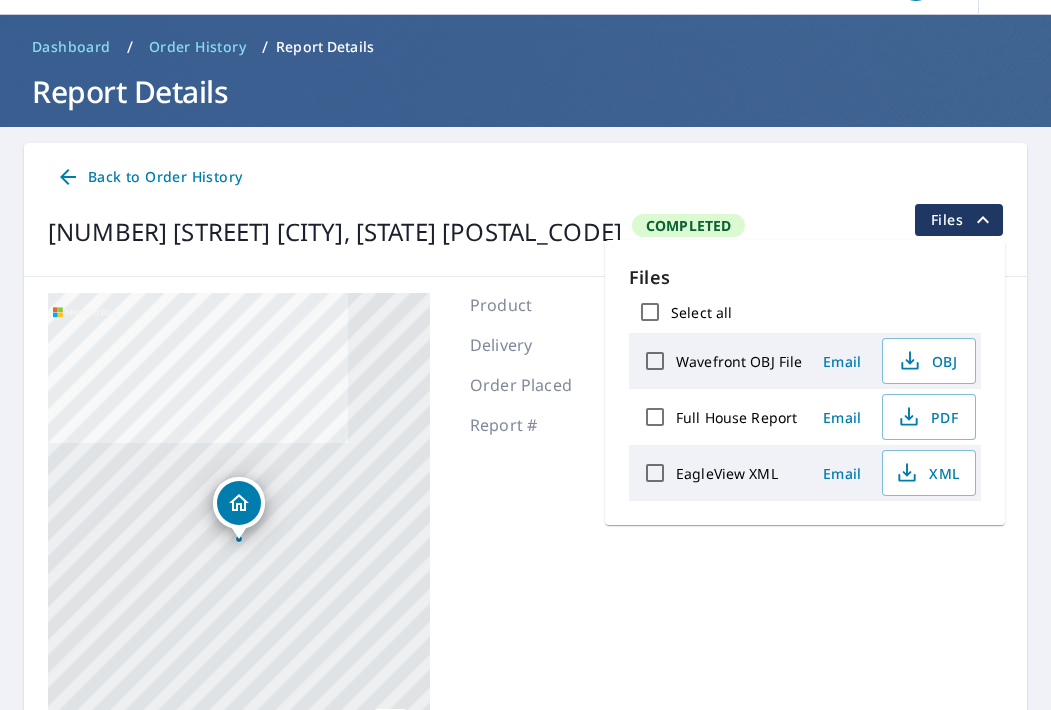 click on "Select all" at bounding box center [650, 312] 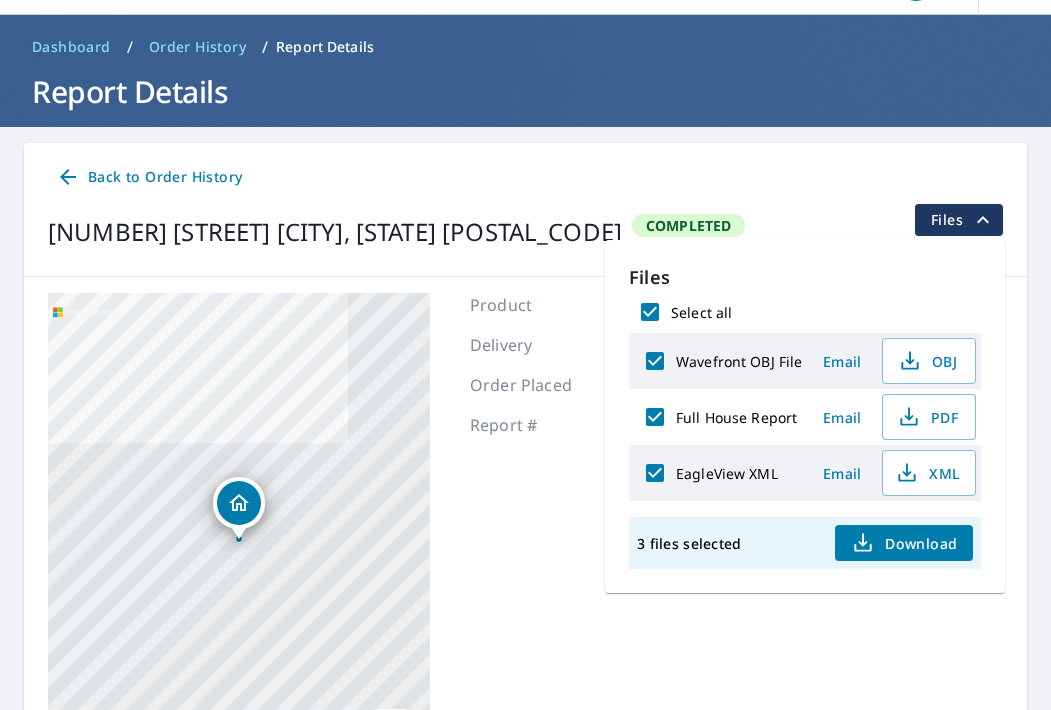 click on "Download" at bounding box center [904, 543] 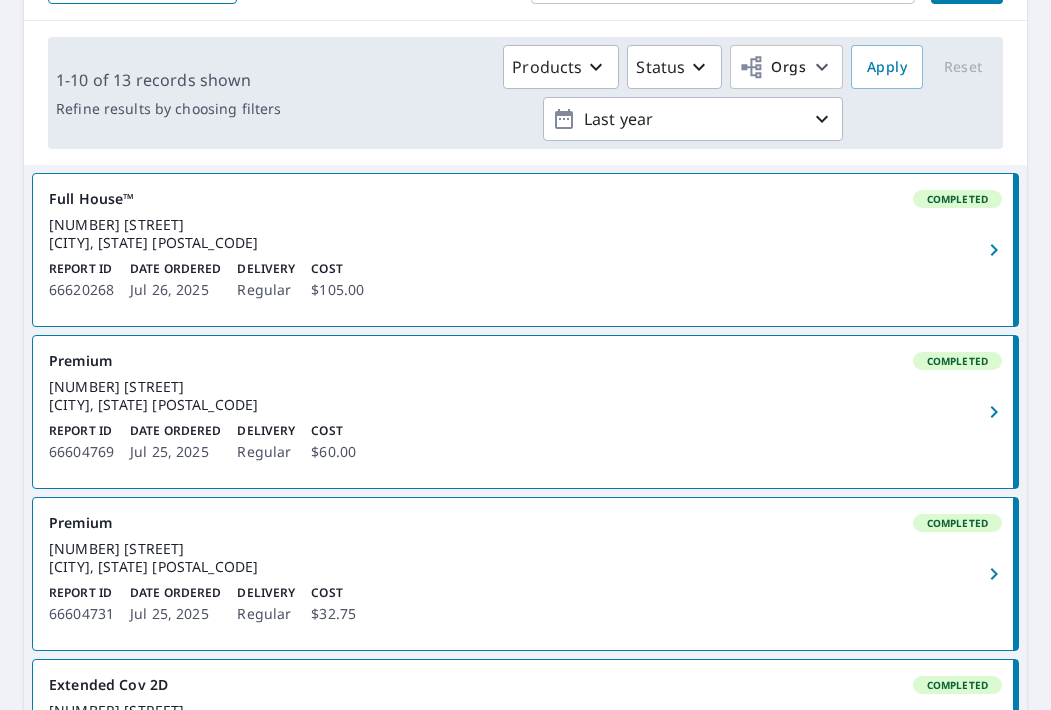 scroll, scrollTop: 283, scrollLeft: 0, axis: vertical 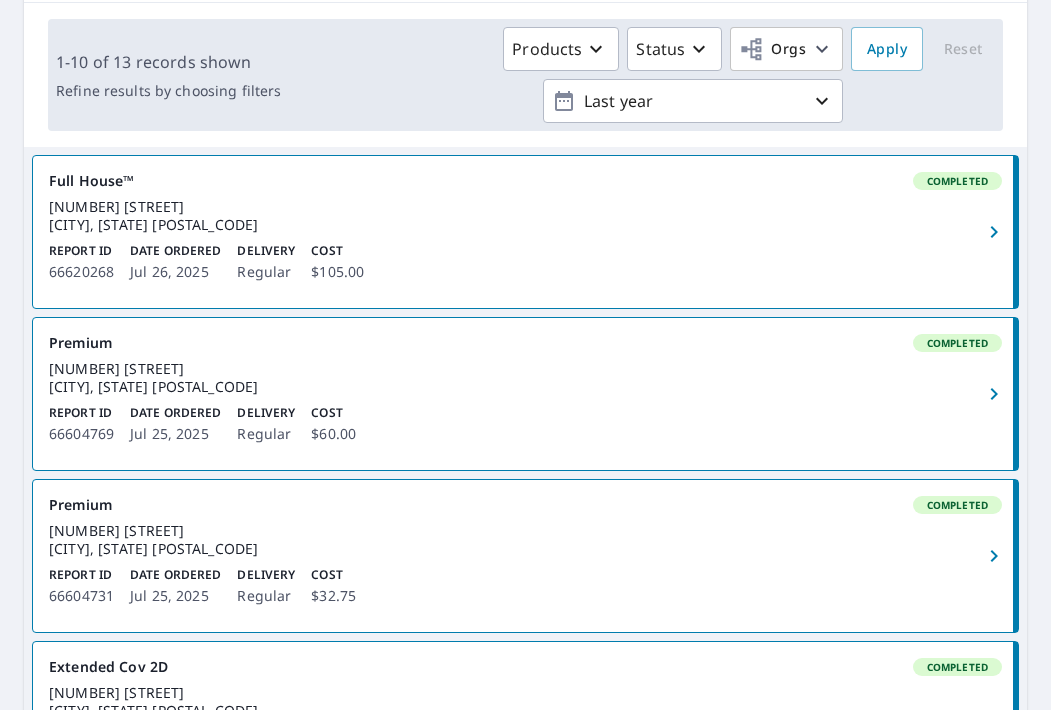 click on "[NUMBER] [STREET]
[CITY], [STATE] [ZIP]" at bounding box center (525, 378) 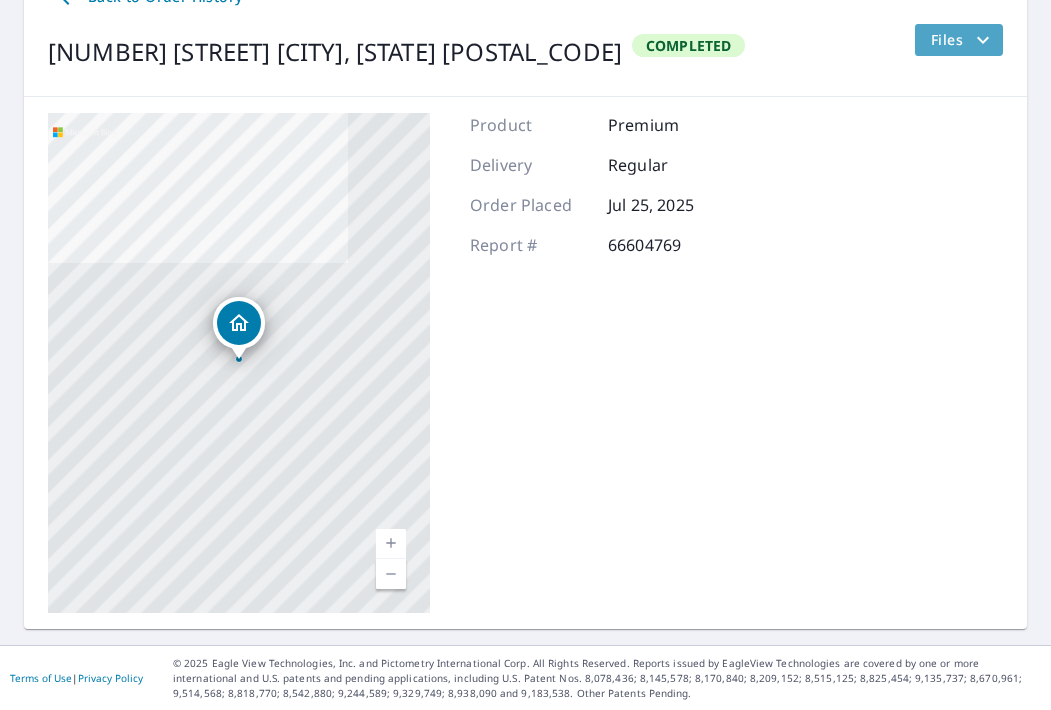 click 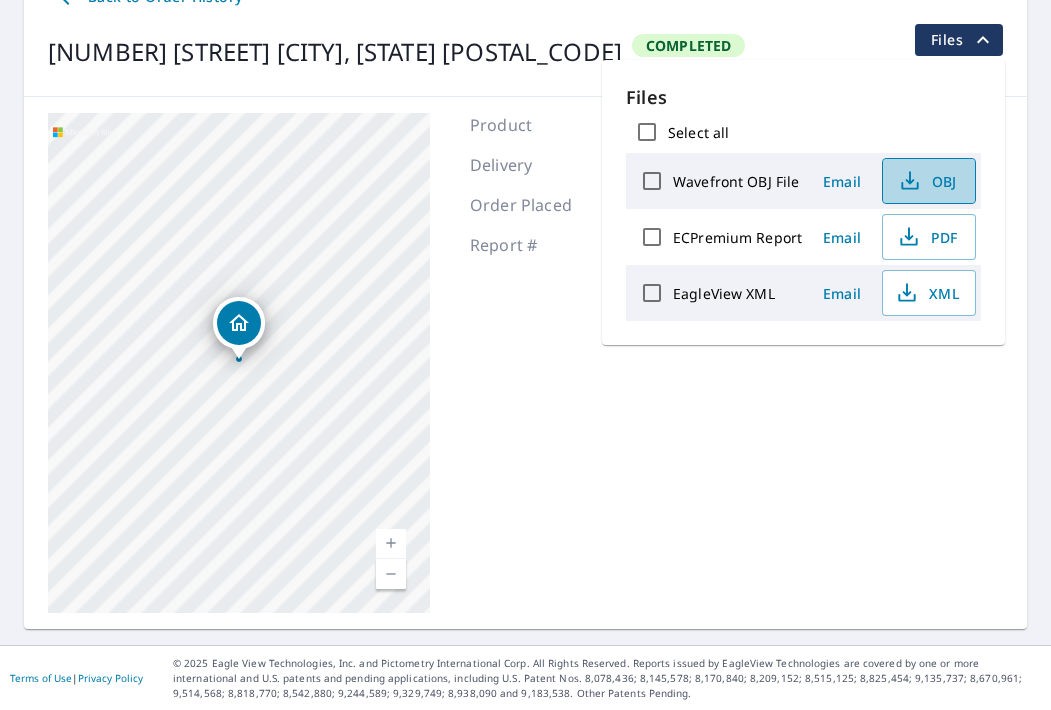 click 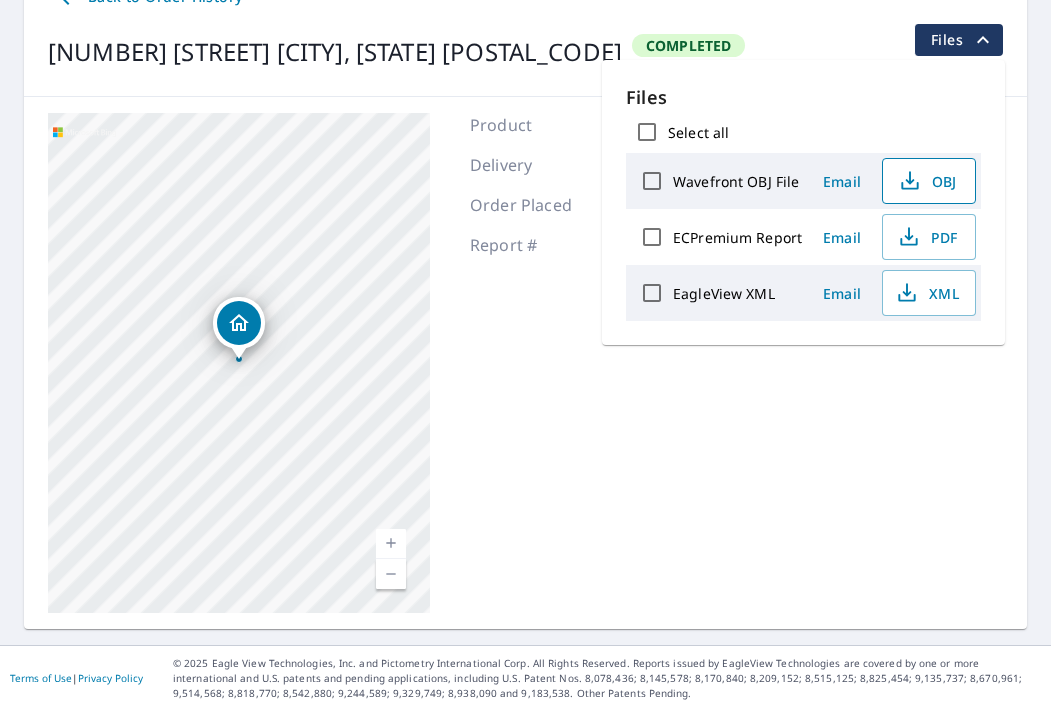 click on "EagleView XML" at bounding box center [724, 293] 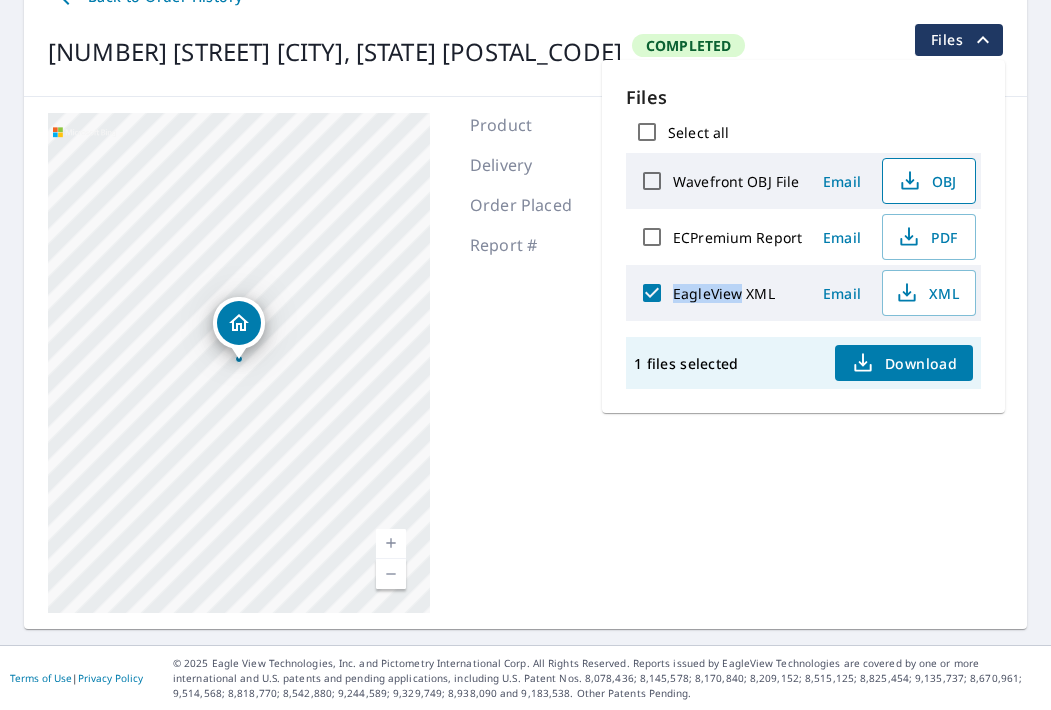 click on "EagleView XML" at bounding box center [724, 293] 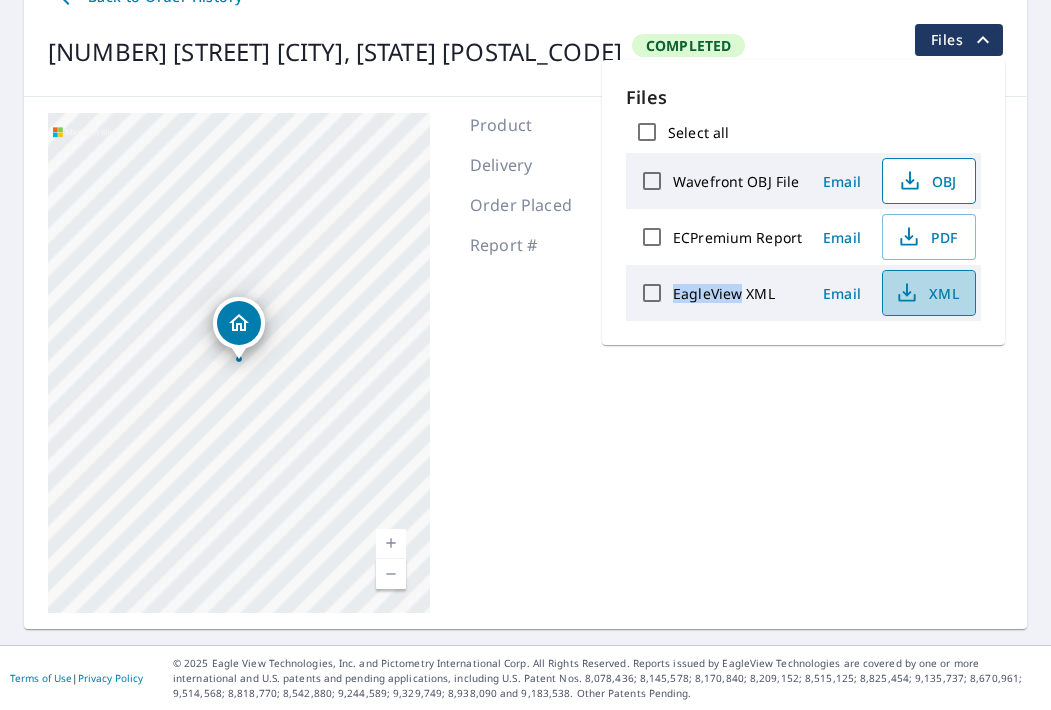 click on "XML" at bounding box center [927, 293] 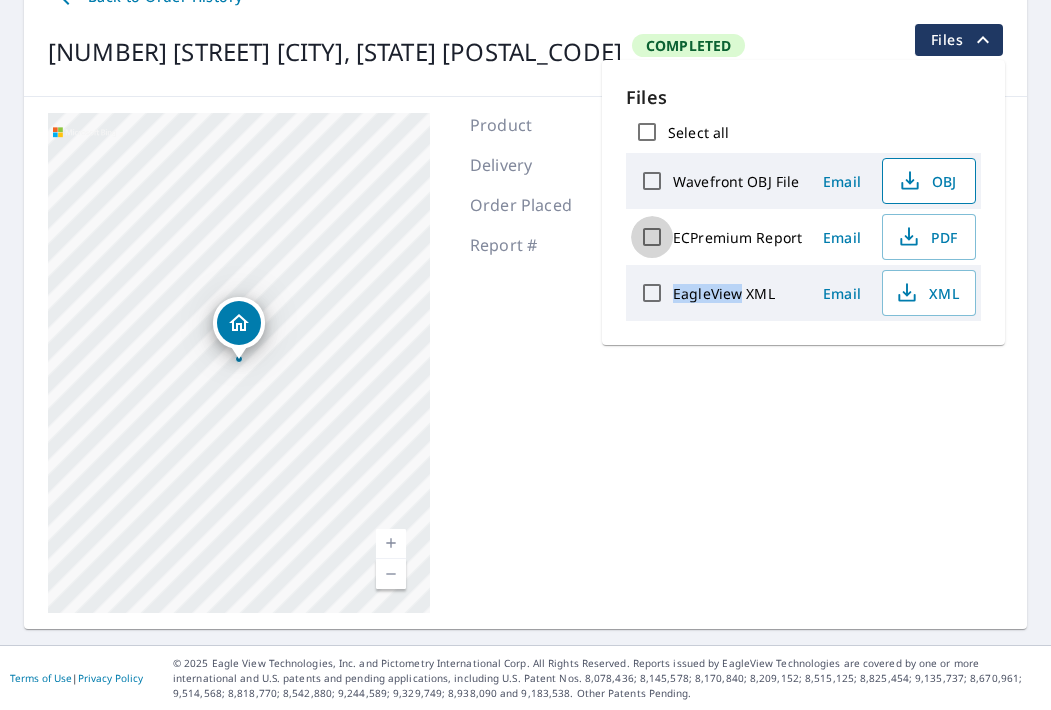 click on "ECPremium Report" at bounding box center [652, 237] 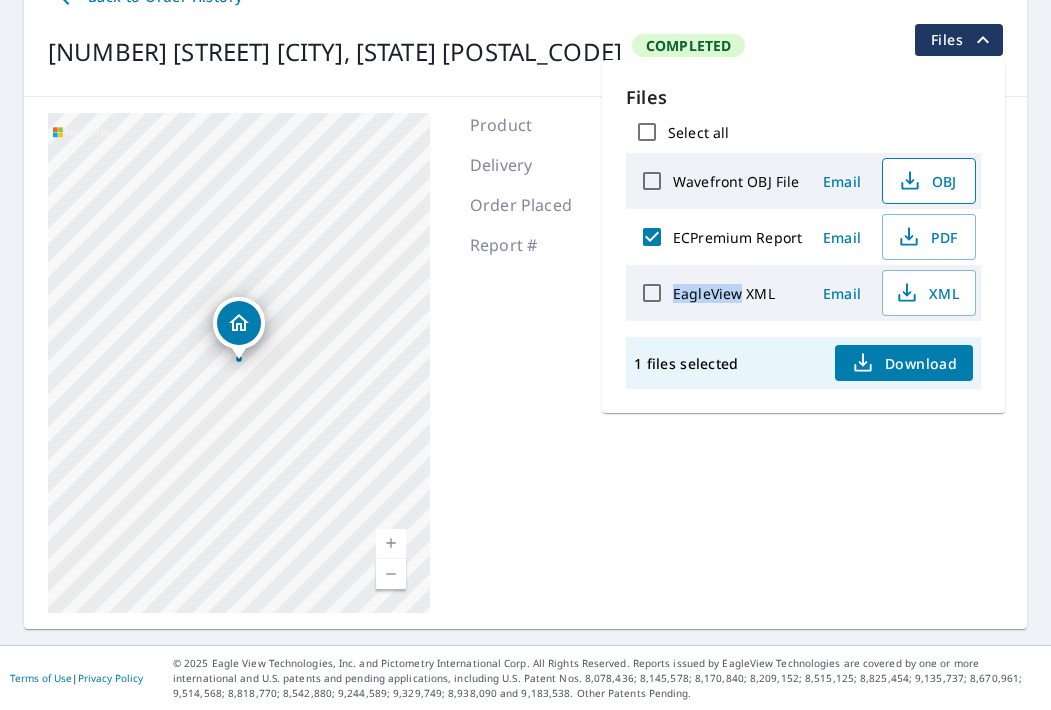 click on "Download" at bounding box center (904, 363) 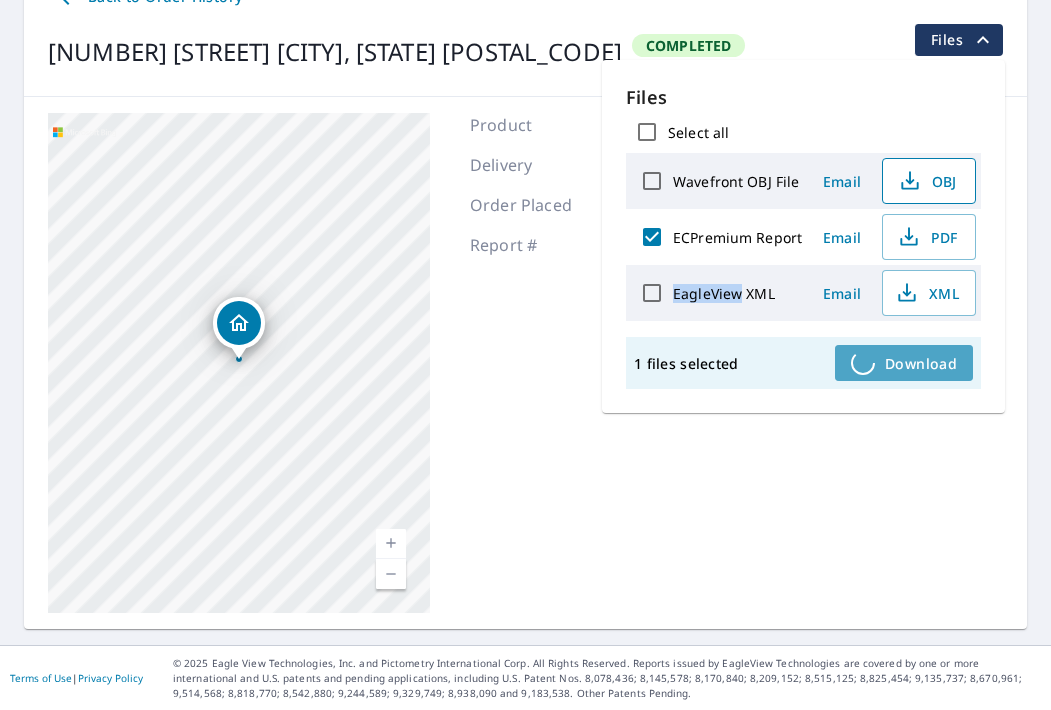 click on "Download" at bounding box center (904, 363) 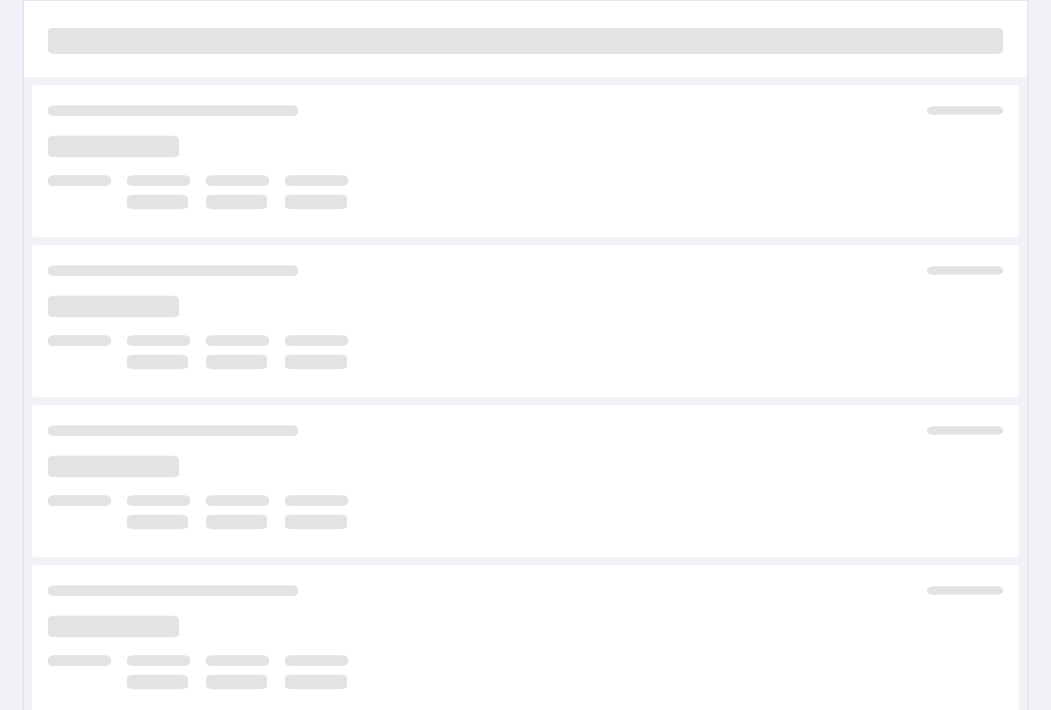 scroll, scrollTop: 287, scrollLeft: 0, axis: vertical 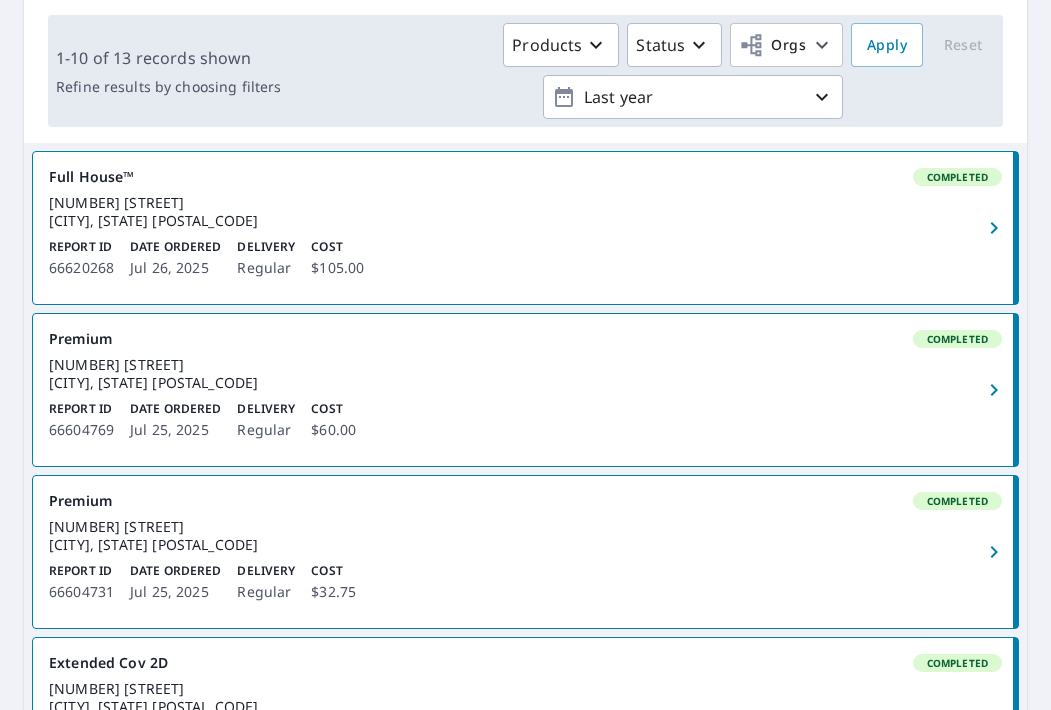 click on "[NUMBER] [STREET]
[CITY], [STATE] [ZIP]" at bounding box center [525, 536] 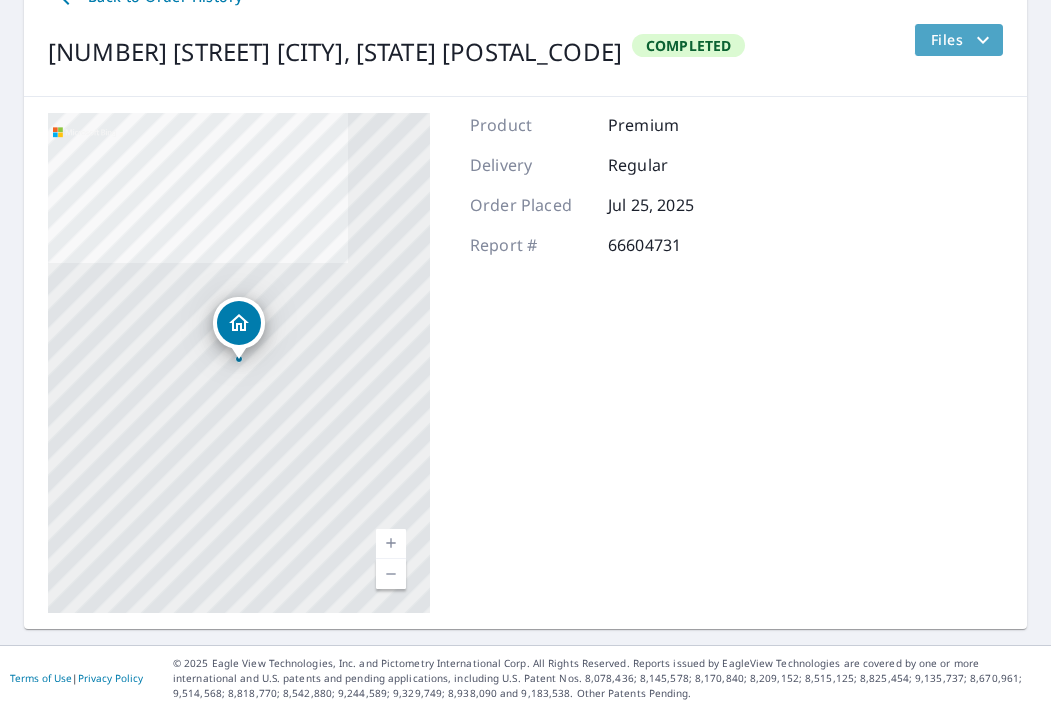 click 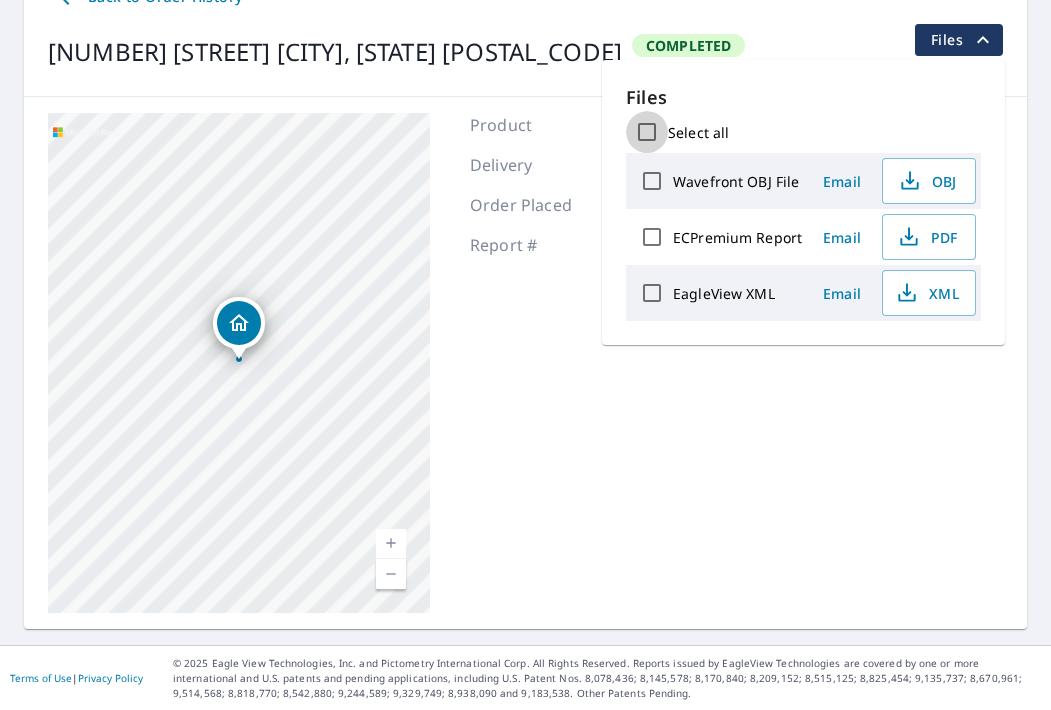click on "Select all" at bounding box center [647, 132] 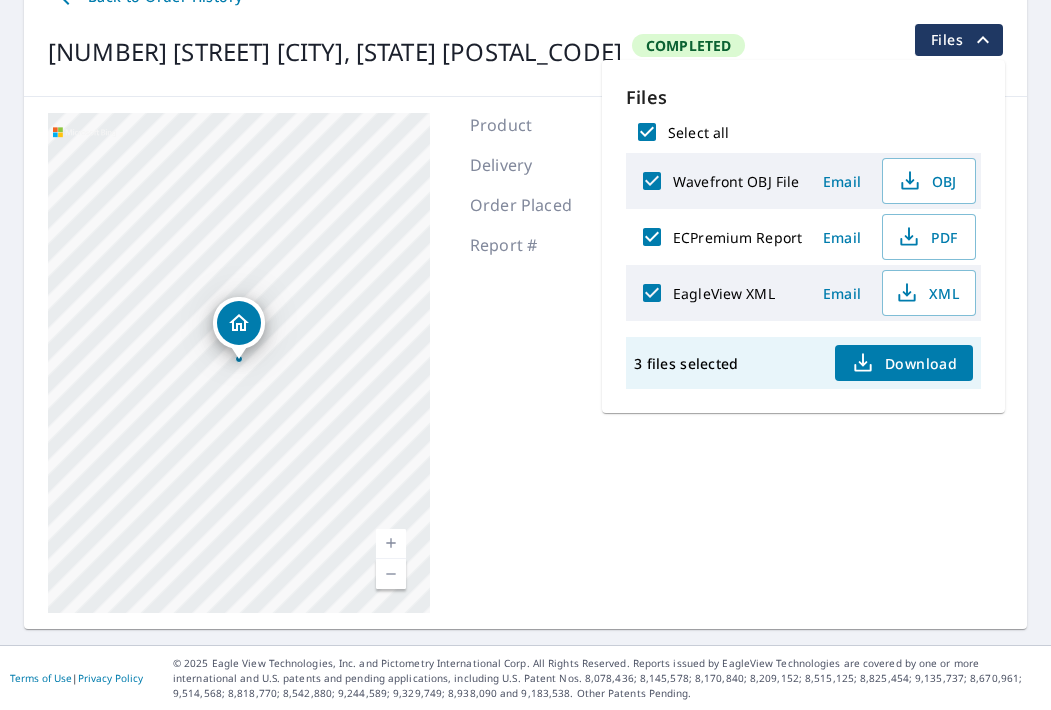 click on "Download" at bounding box center (904, 363) 